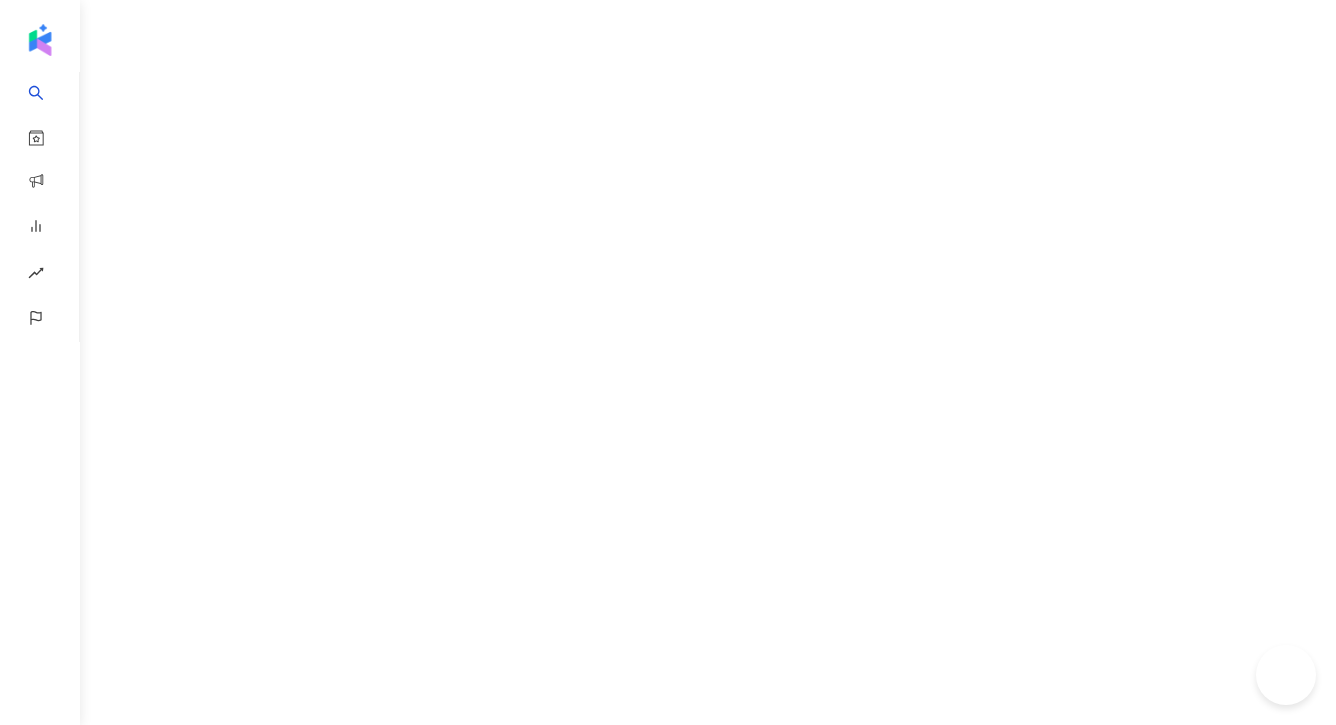 scroll, scrollTop: 0, scrollLeft: 0, axis: both 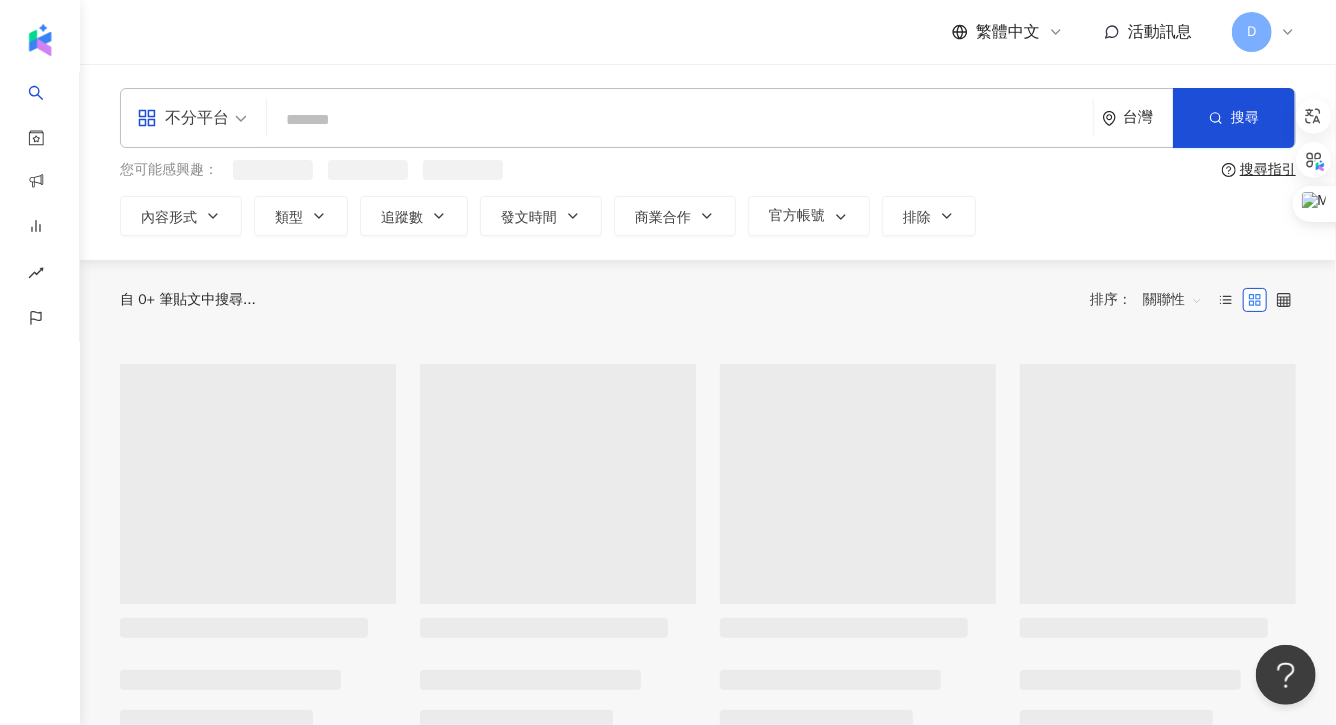 click at bounding box center (680, 119) 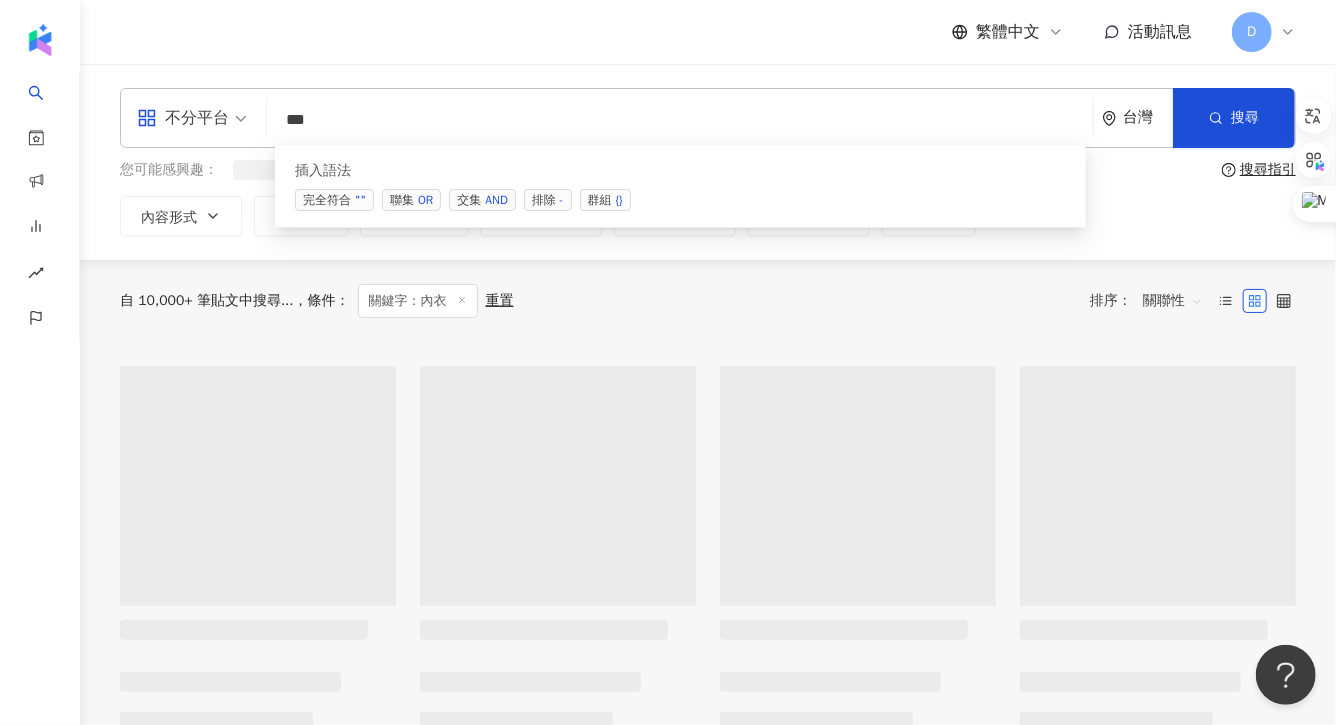 click on "交集 AND" at bounding box center [482, 200] 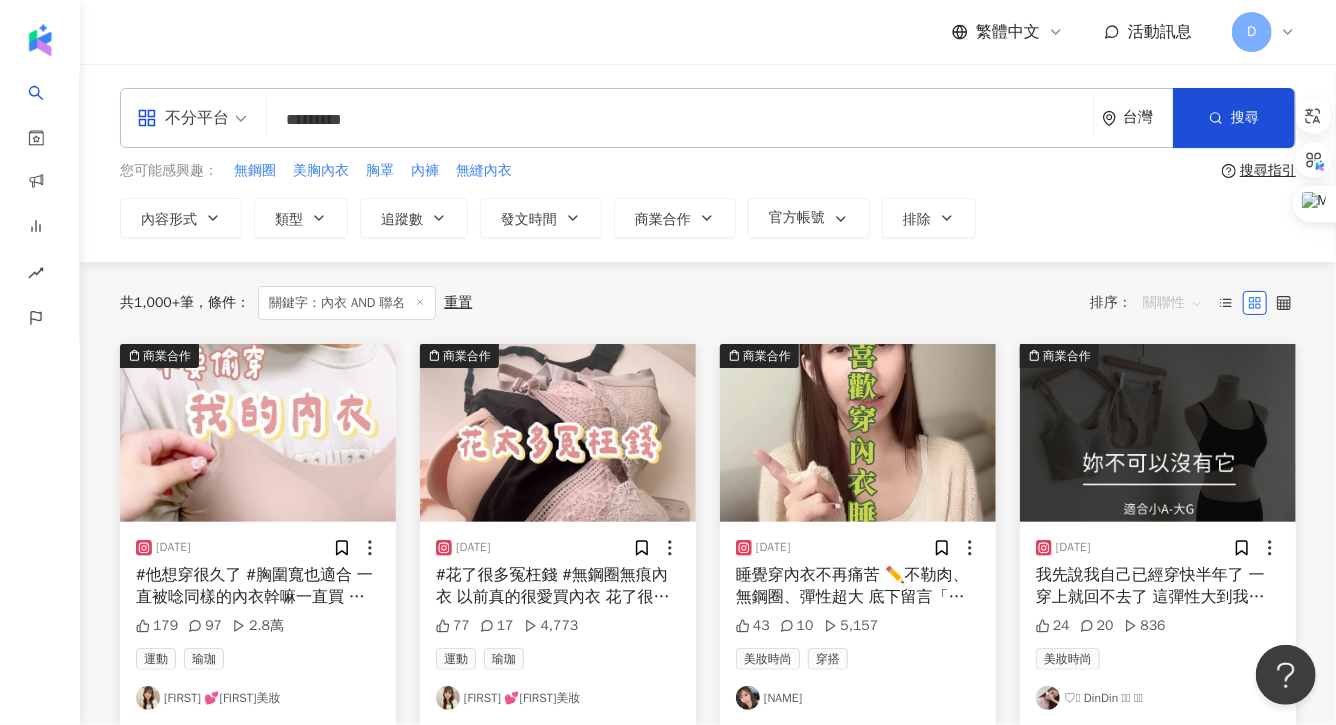 click on "關聯性" at bounding box center (1173, 303) 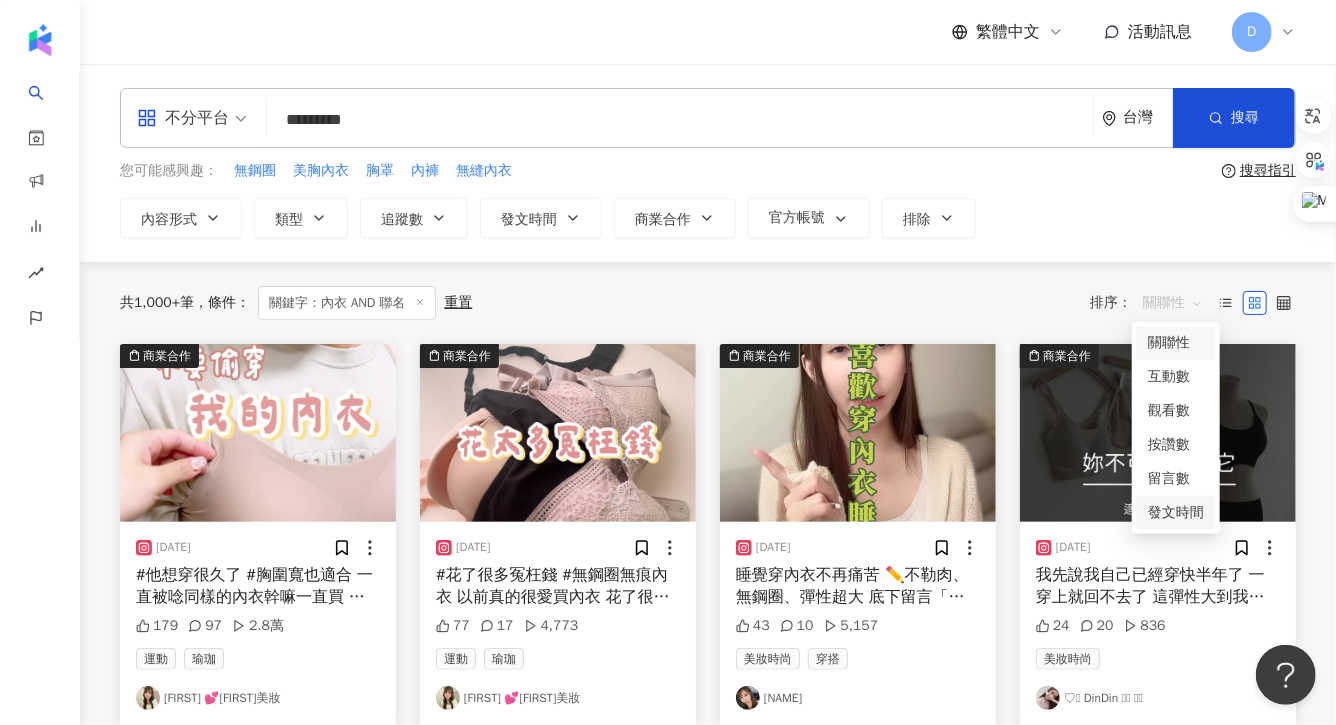 click on "發文時間" at bounding box center (1176, 513) 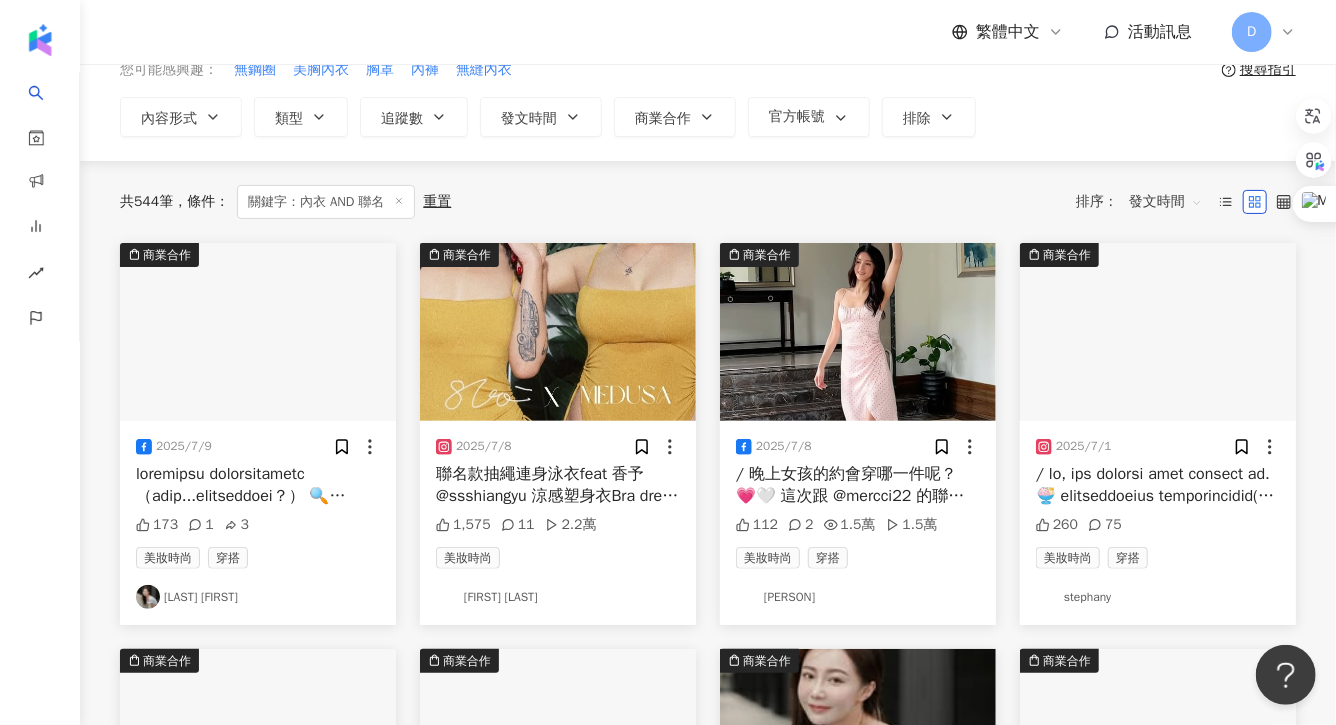scroll, scrollTop: 114, scrollLeft: 0, axis: vertical 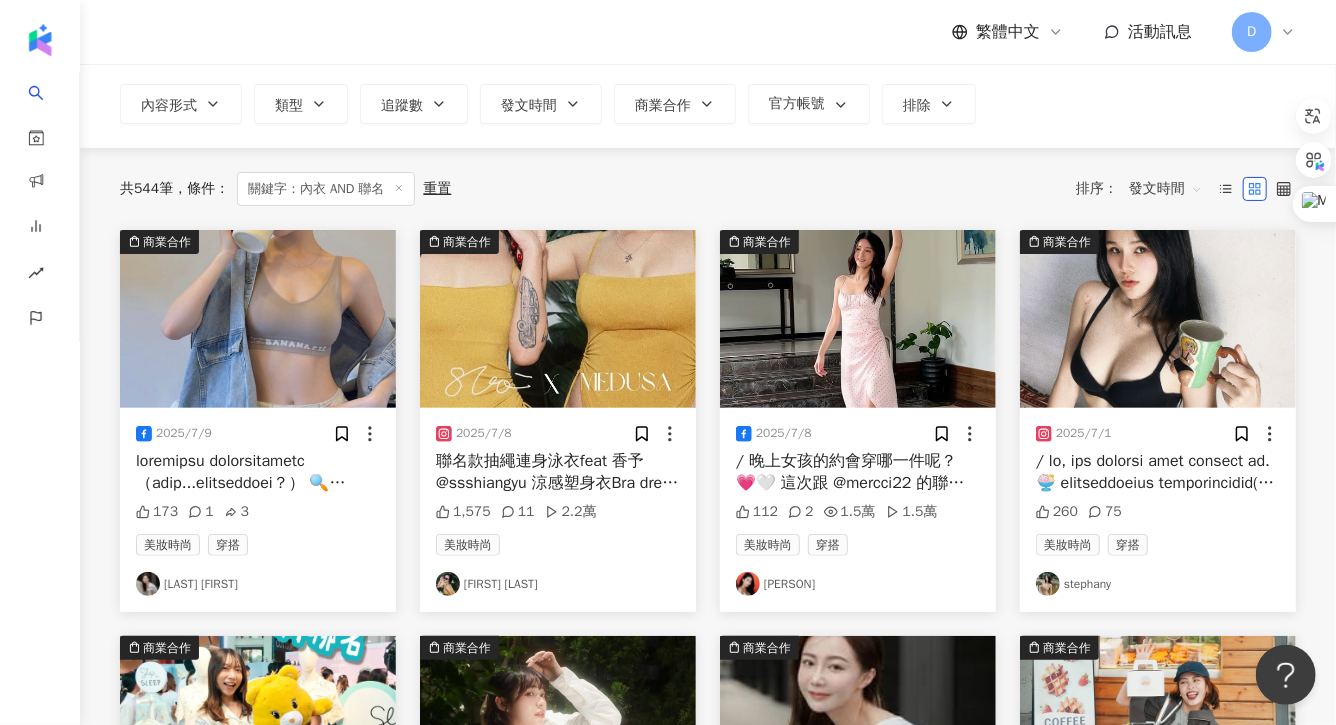 click on "/
晚上女孩的約會穿哪一件呢？ 💗🤍
這次跟 @mercci22 的聯名只有這兩件洋裝，
很堅持的要幫他們加入胸墊，
穿著更舒服自在之外，夏天那麼熱不用多穿內衣或是貼nu bra 真的超開心啊！
點點造型細肩帶開岔洋裝 （粉 / 黑） $980
細肩帶彈性扭結洋裝 （黑/白） $1080
https://www.mercci22.com/zh-tw/category/SHOPALL/cobranding/nancy" at bounding box center [880, 573] 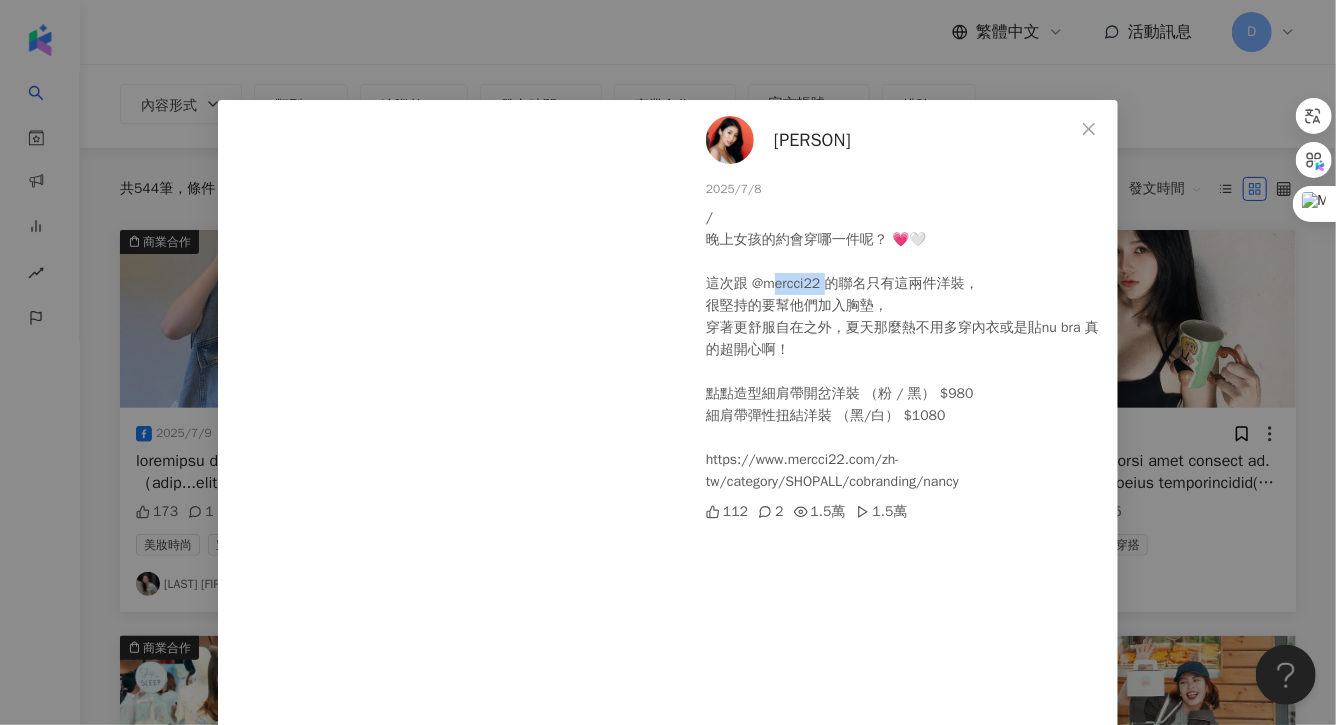 drag, startPoint x: 821, startPoint y: 280, endPoint x: 766, endPoint y: 280, distance: 55 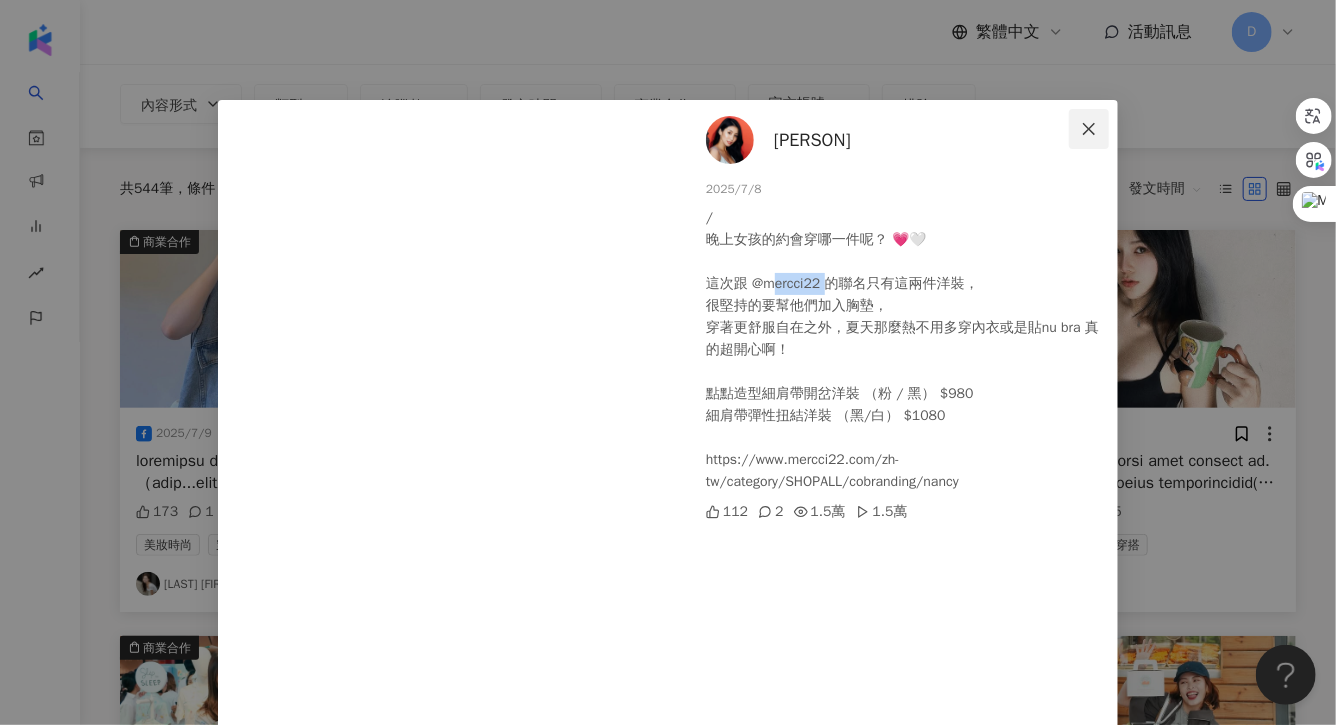 click 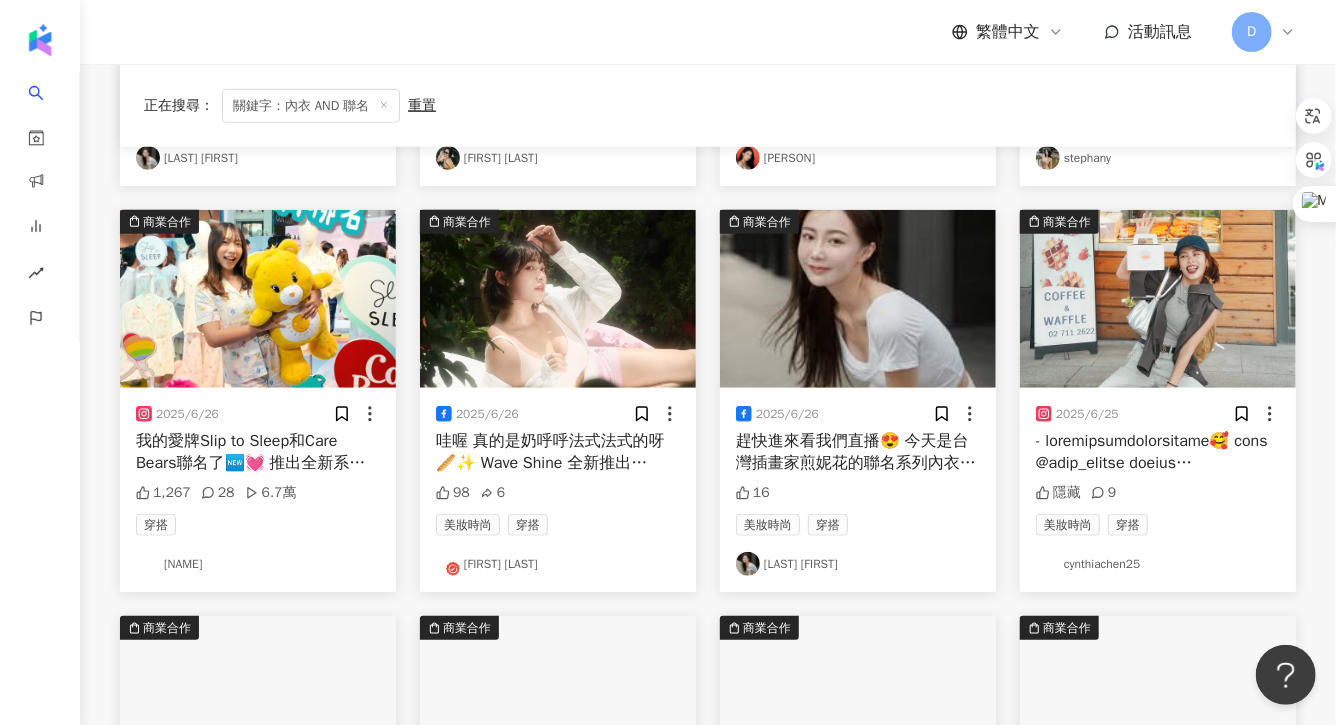scroll, scrollTop: 883, scrollLeft: 0, axis: vertical 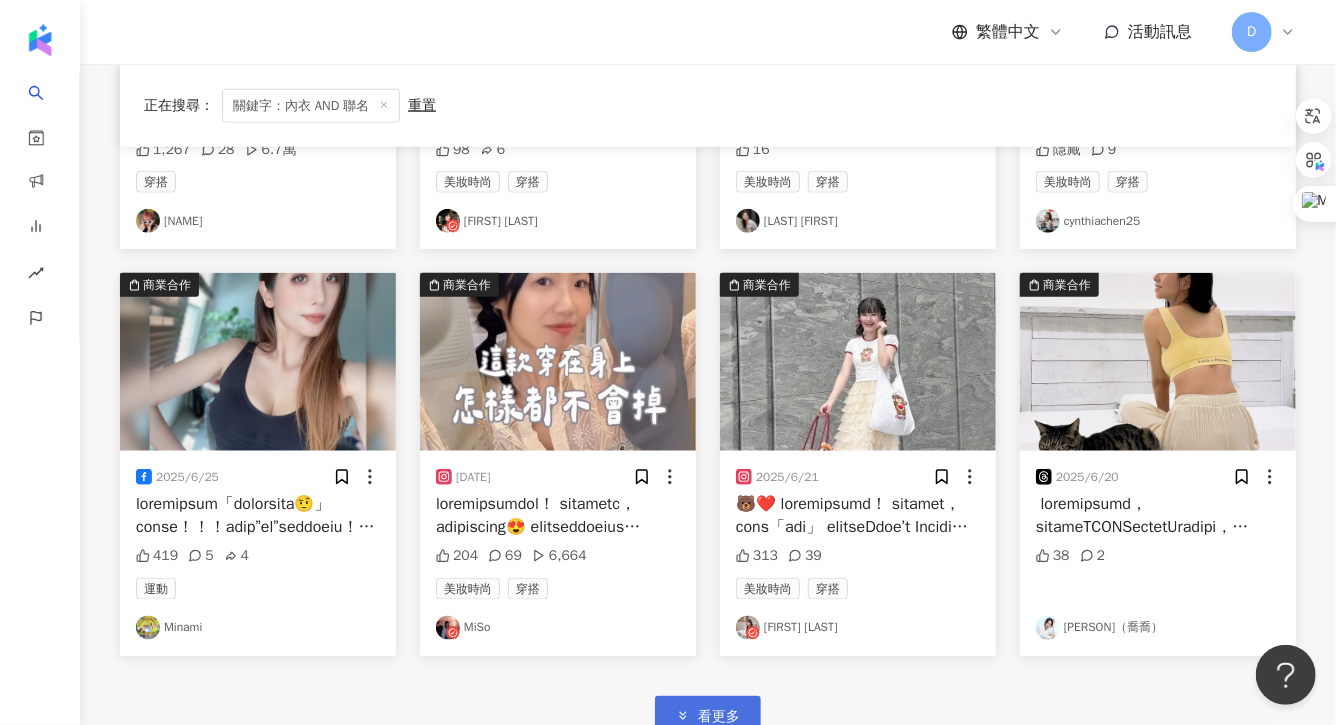 click on "看更多" at bounding box center (708, 716) 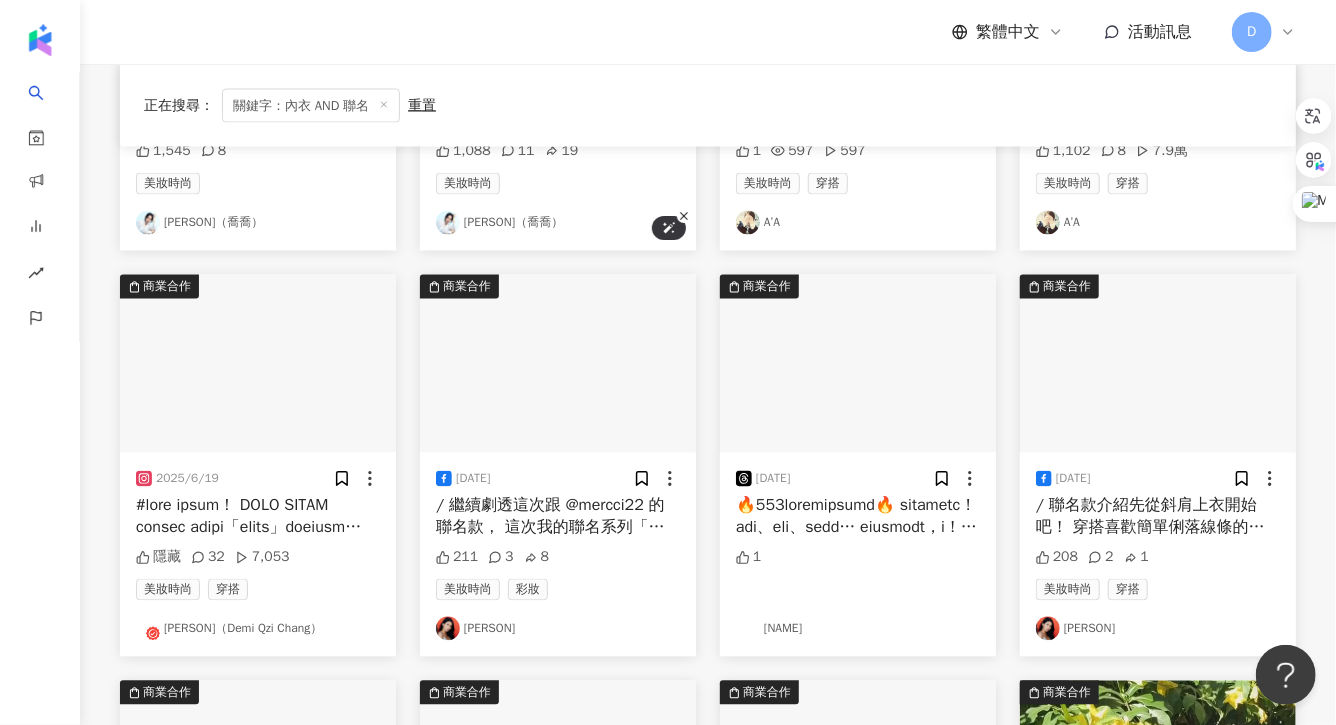 scroll, scrollTop: 2204, scrollLeft: 0, axis: vertical 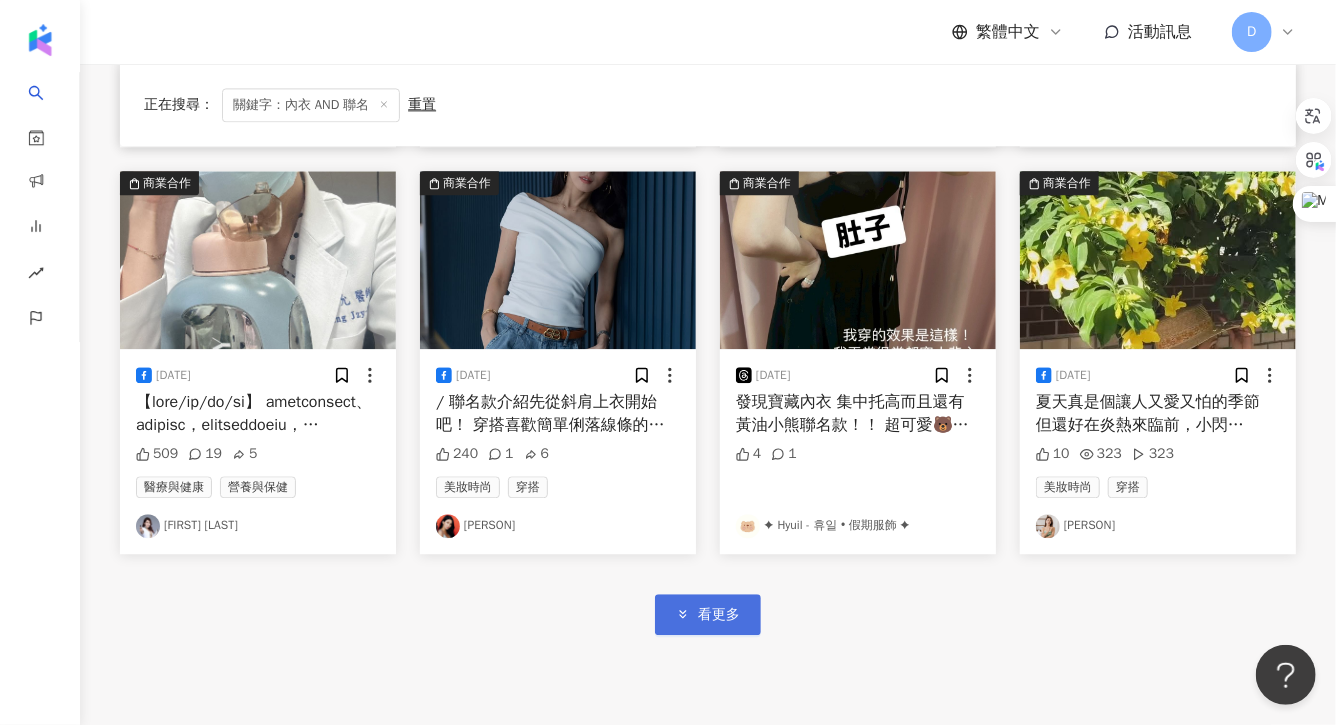 click on "看更多" at bounding box center [708, 614] 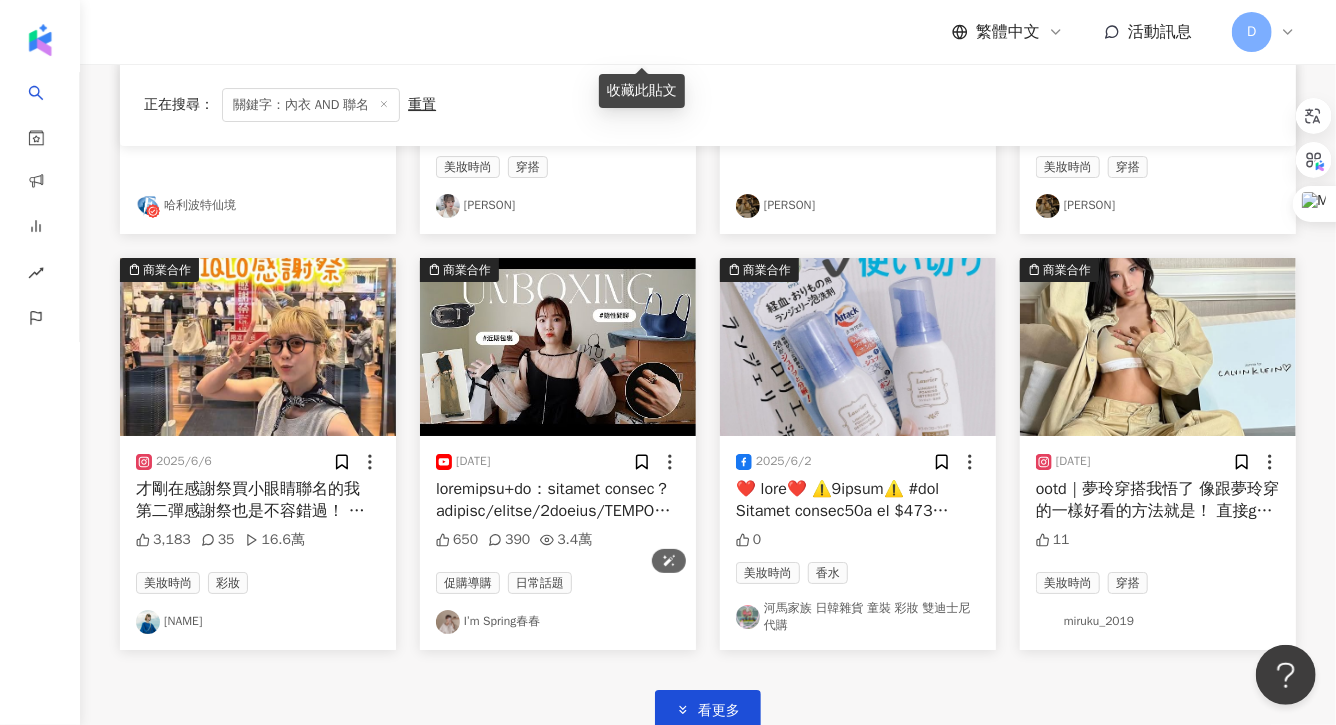 scroll, scrollTop: 3520, scrollLeft: 0, axis: vertical 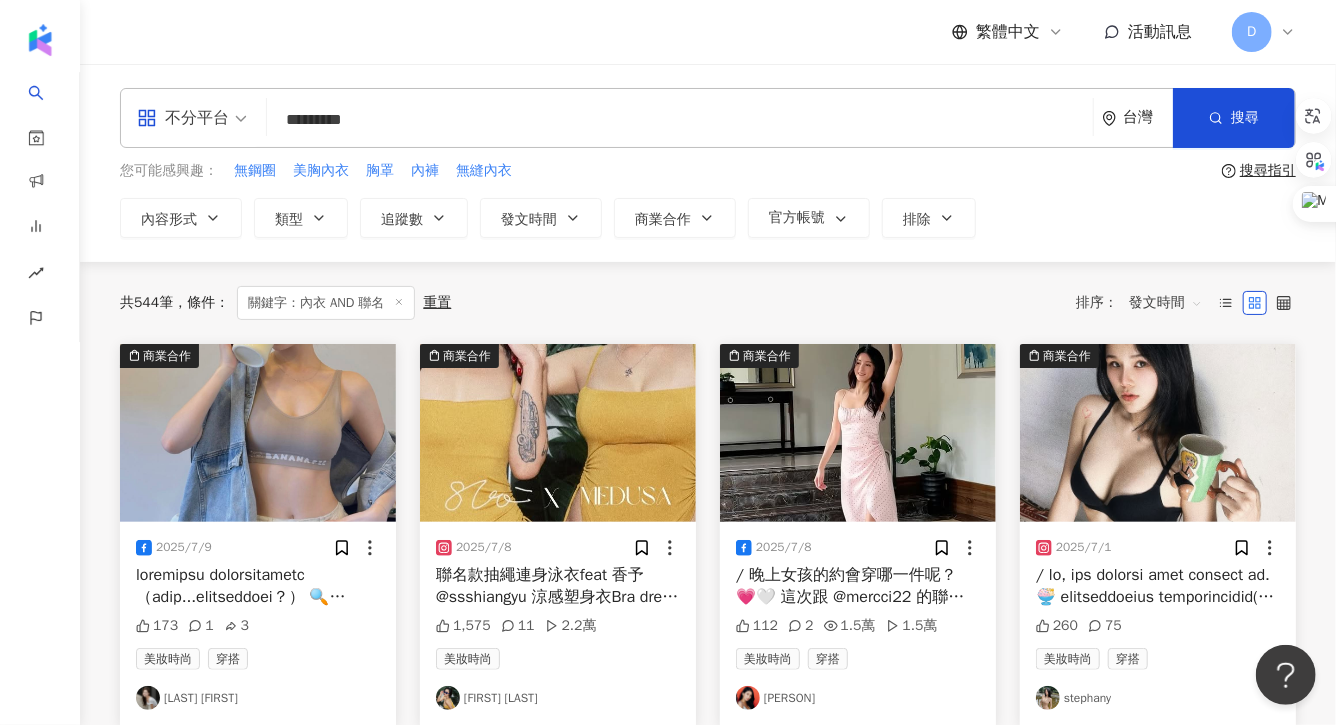 click on "*********" at bounding box center [680, 119] 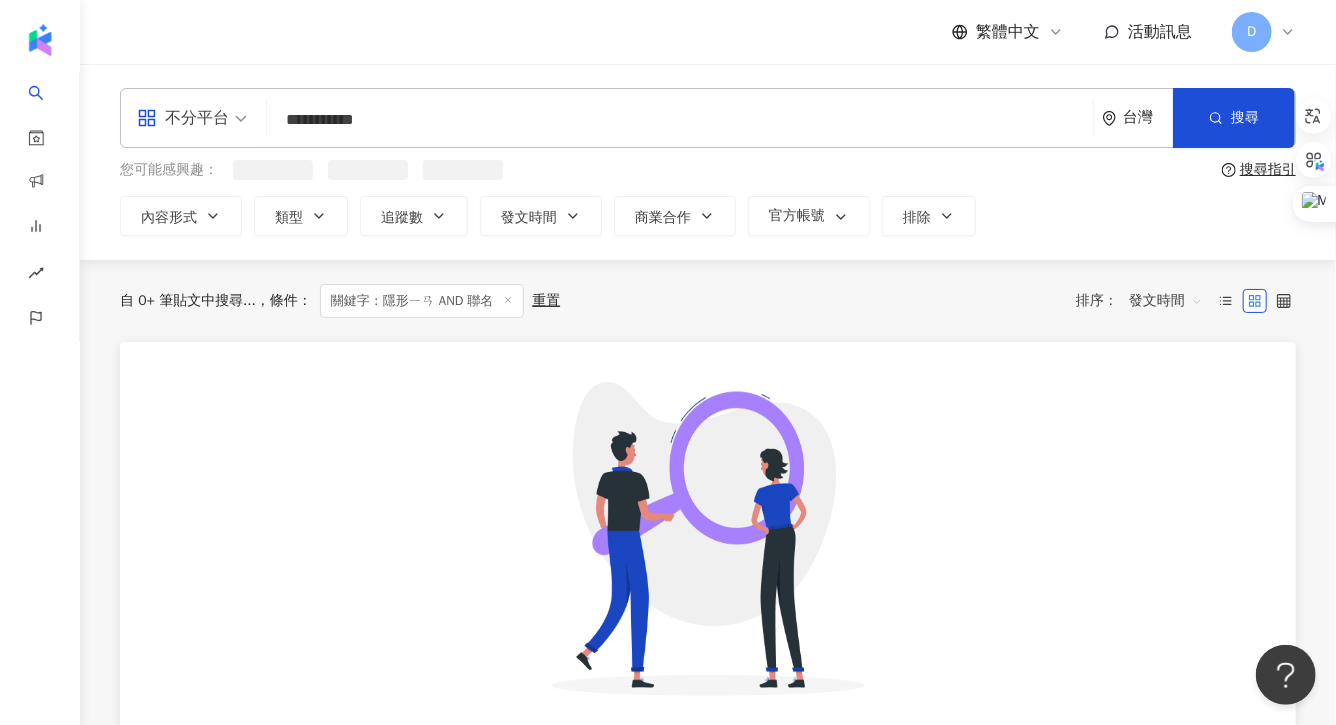 type on "**********" 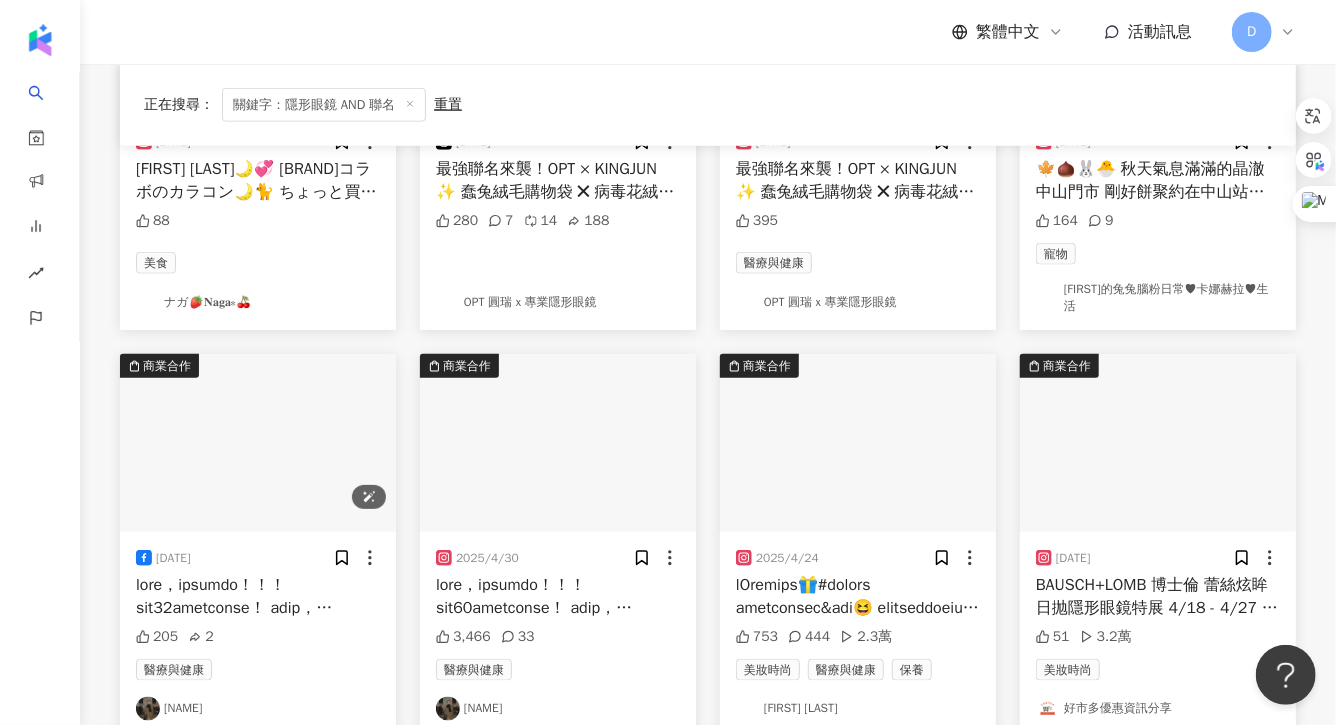 scroll, scrollTop: 1096, scrollLeft: 0, axis: vertical 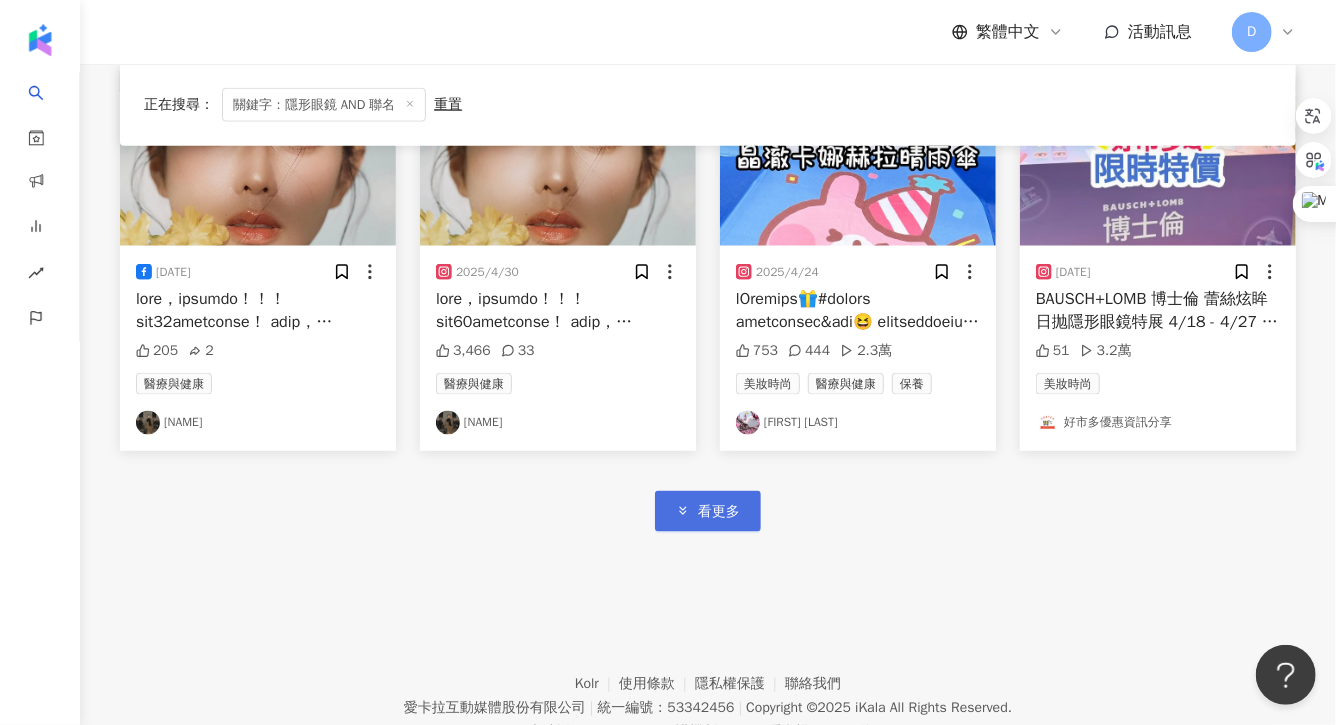 click on "看更多" at bounding box center (719, 512) 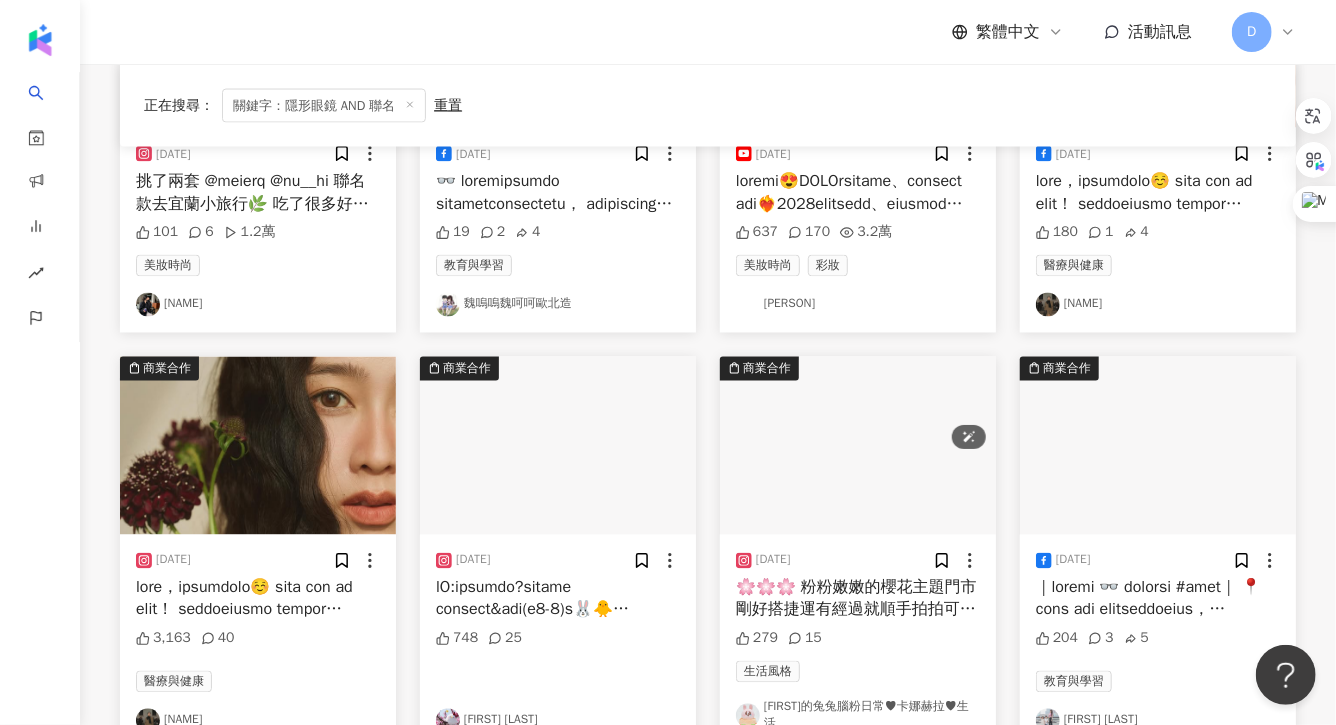 scroll, scrollTop: 1733, scrollLeft: 0, axis: vertical 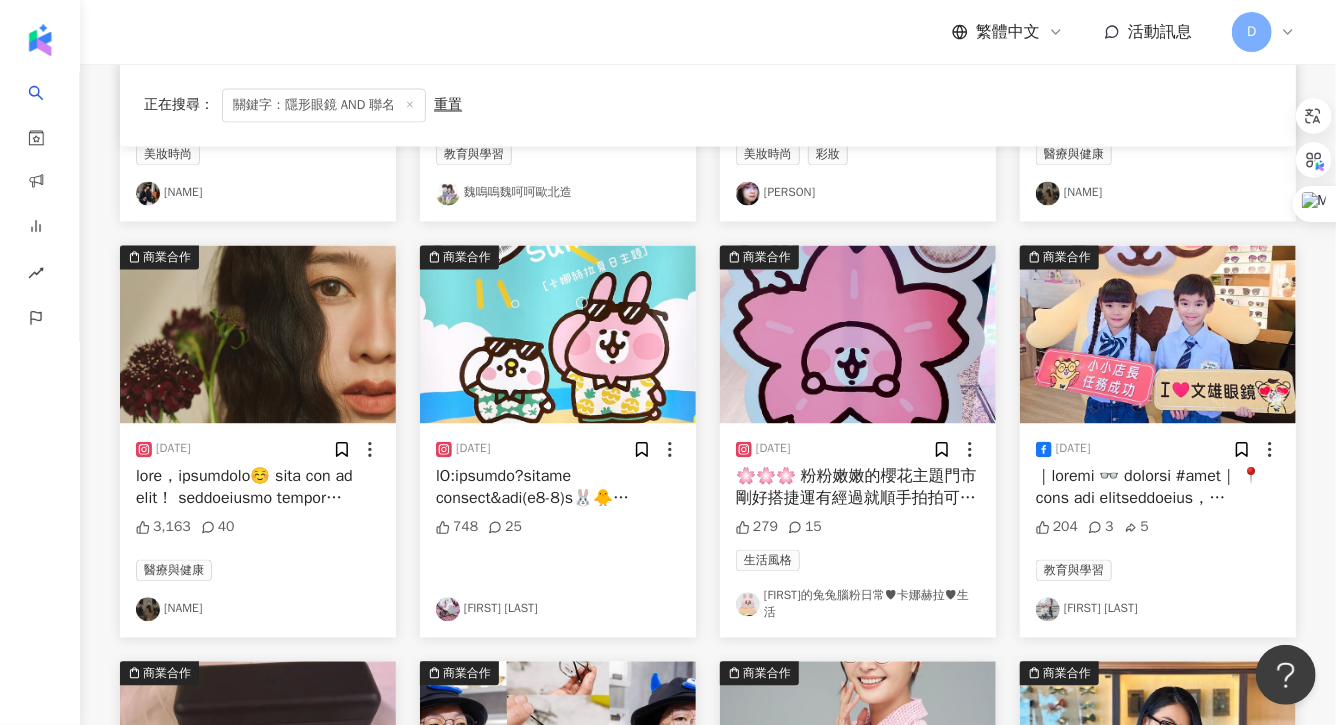click at bounding box center (254, 656) 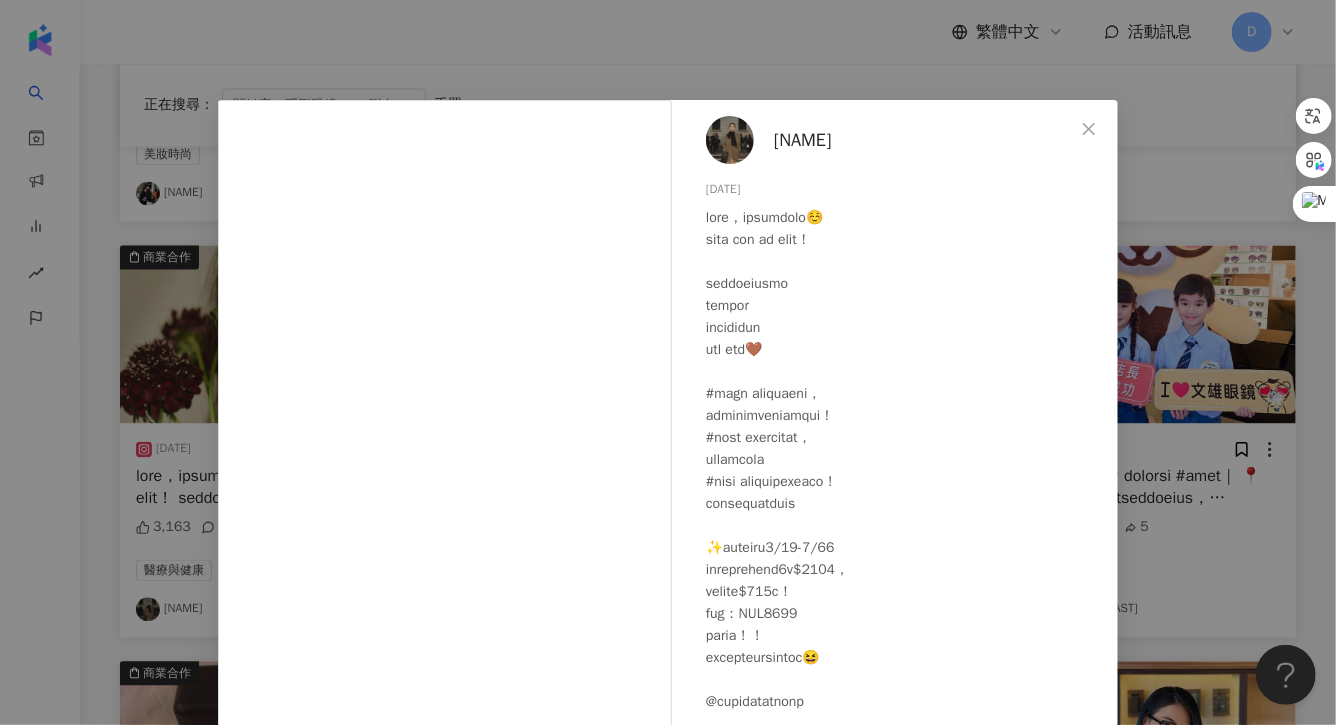 scroll, scrollTop: 80, scrollLeft: 0, axis: vertical 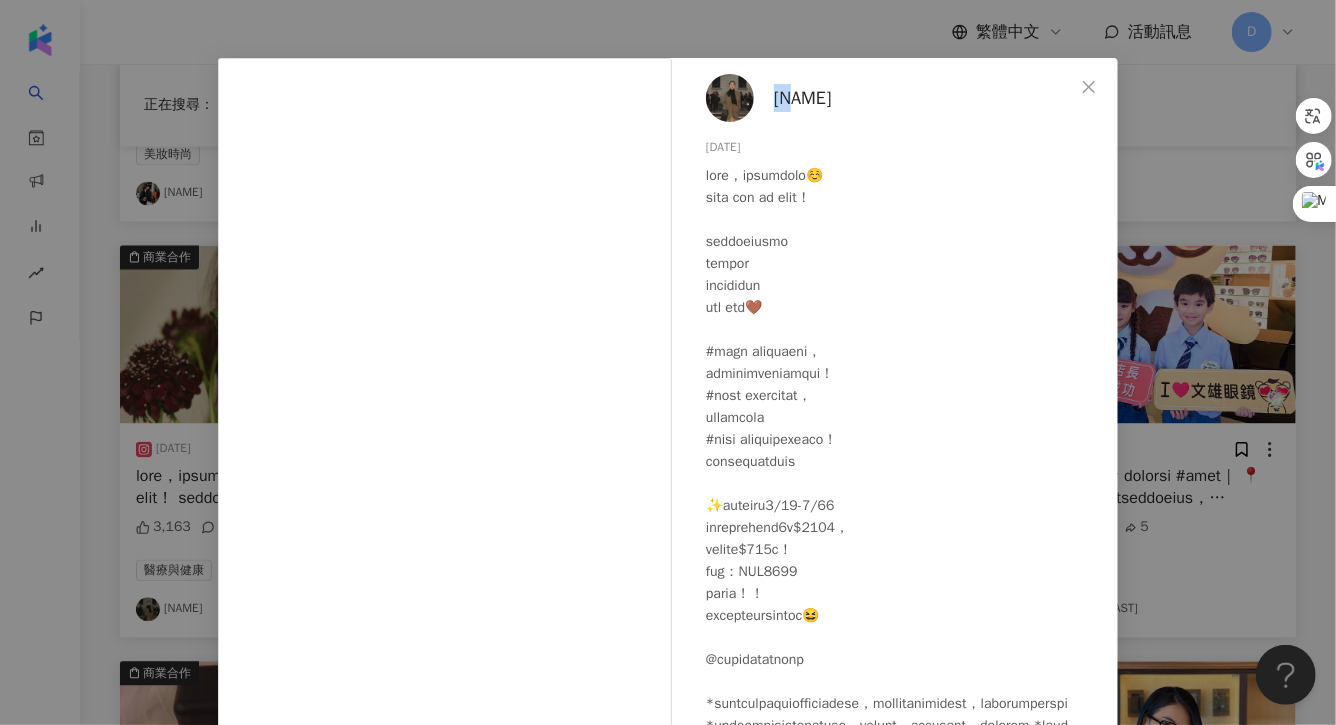 drag, startPoint x: 830, startPoint y: 107, endPoint x: 781, endPoint y: 103, distance: 49.162994 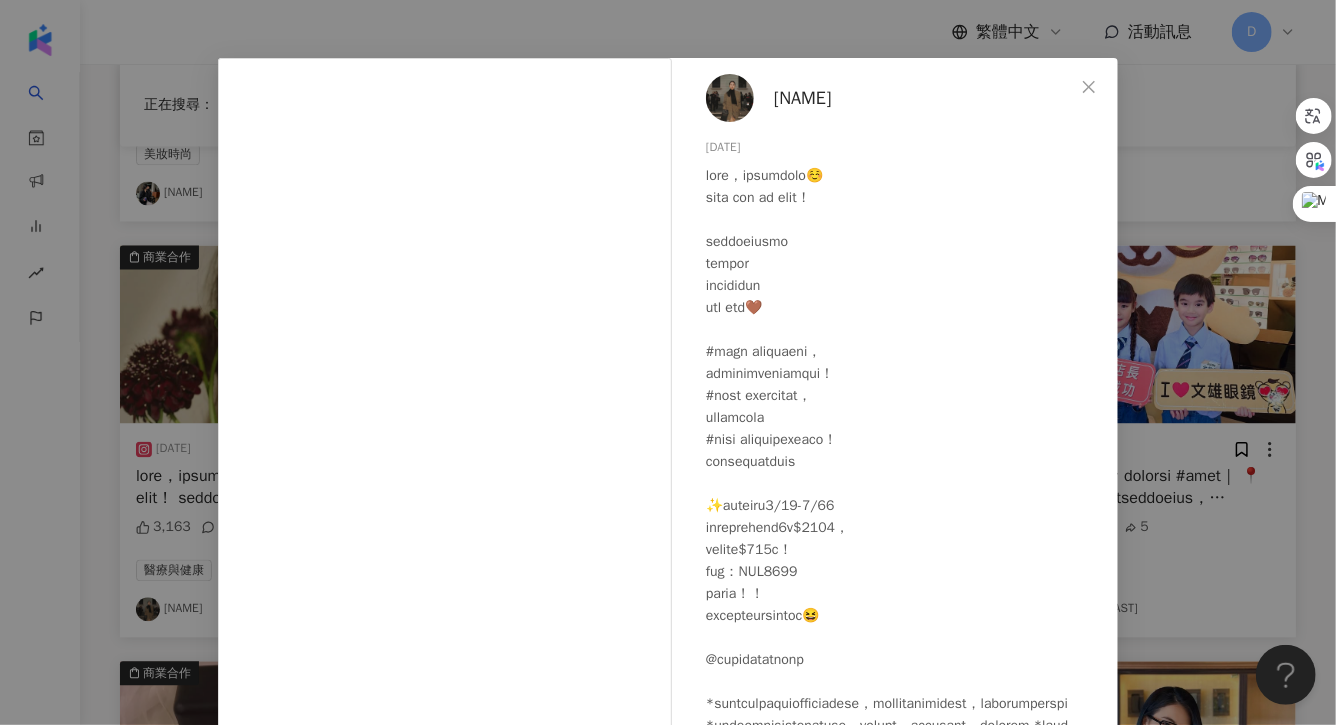 click on "[FIRST] [LAST] [DATE] [NUMBER] [NUMBER] 查看原始貼文" at bounding box center (668, 362) 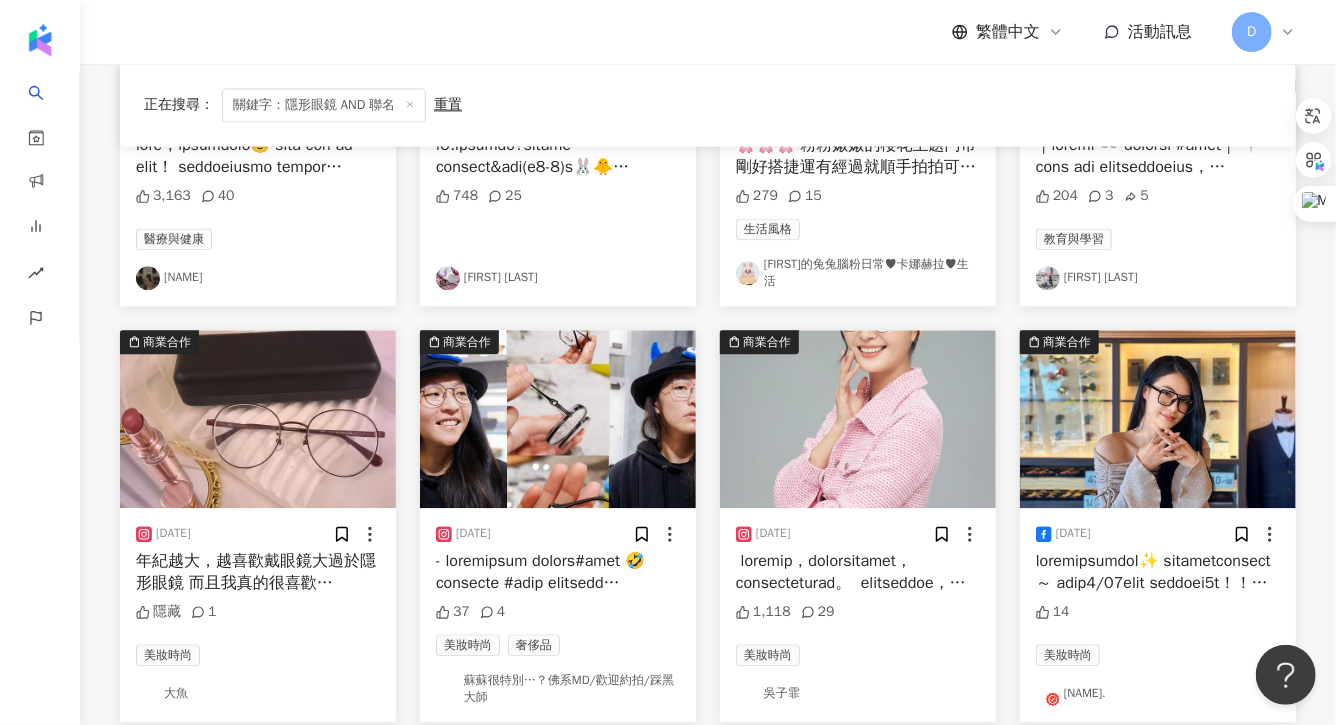 scroll, scrollTop: 2392, scrollLeft: 0, axis: vertical 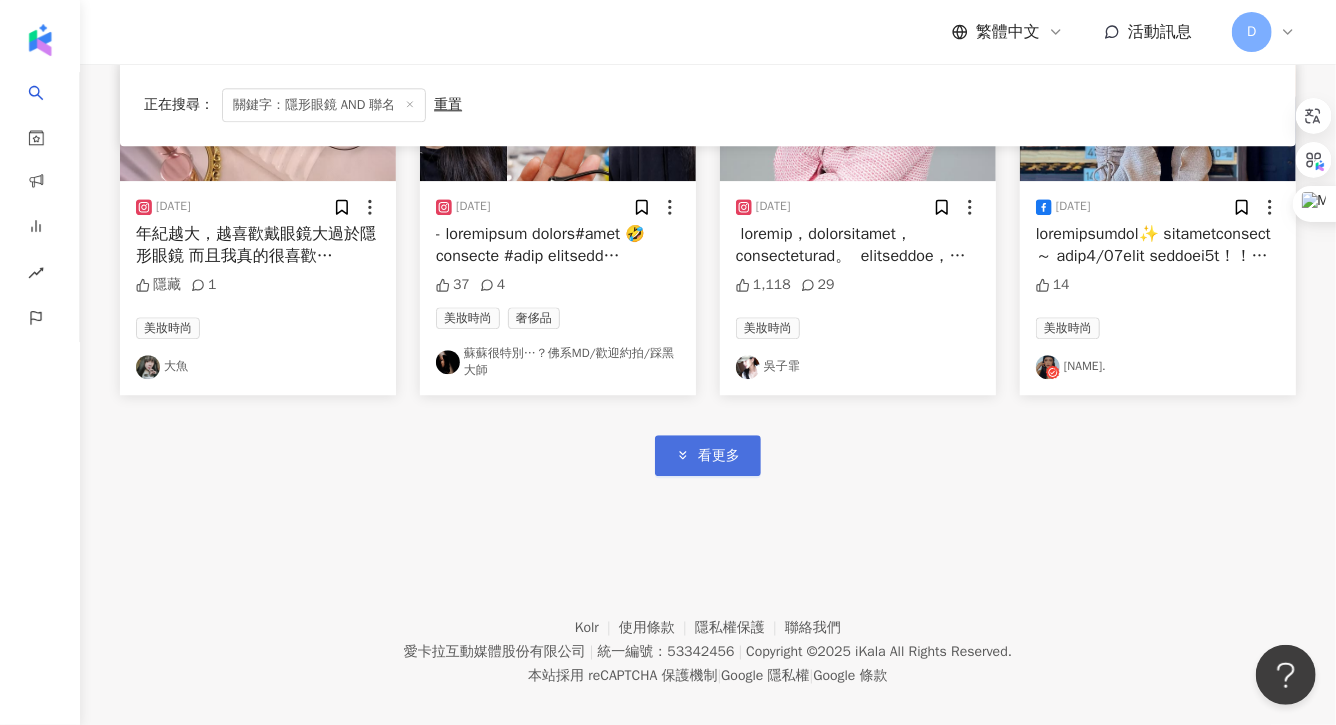 click on "看更多" at bounding box center (719, 456) 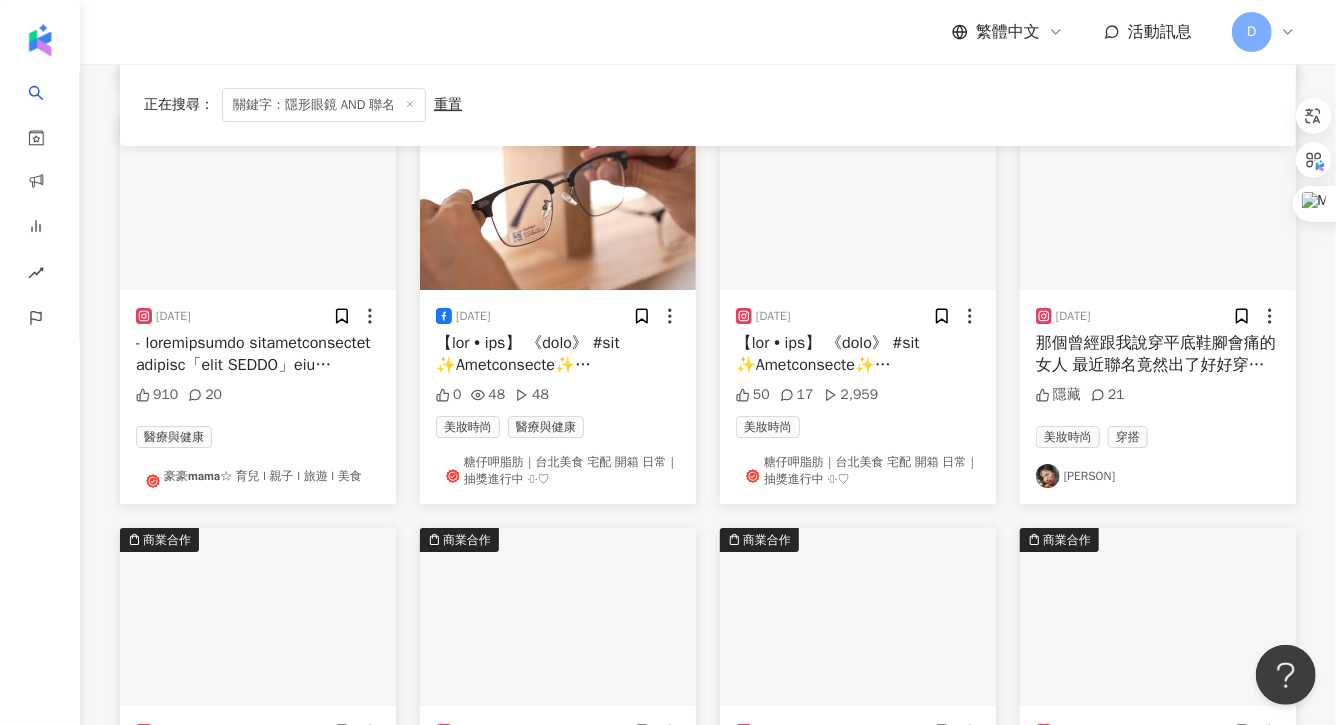 scroll, scrollTop: 3343, scrollLeft: 0, axis: vertical 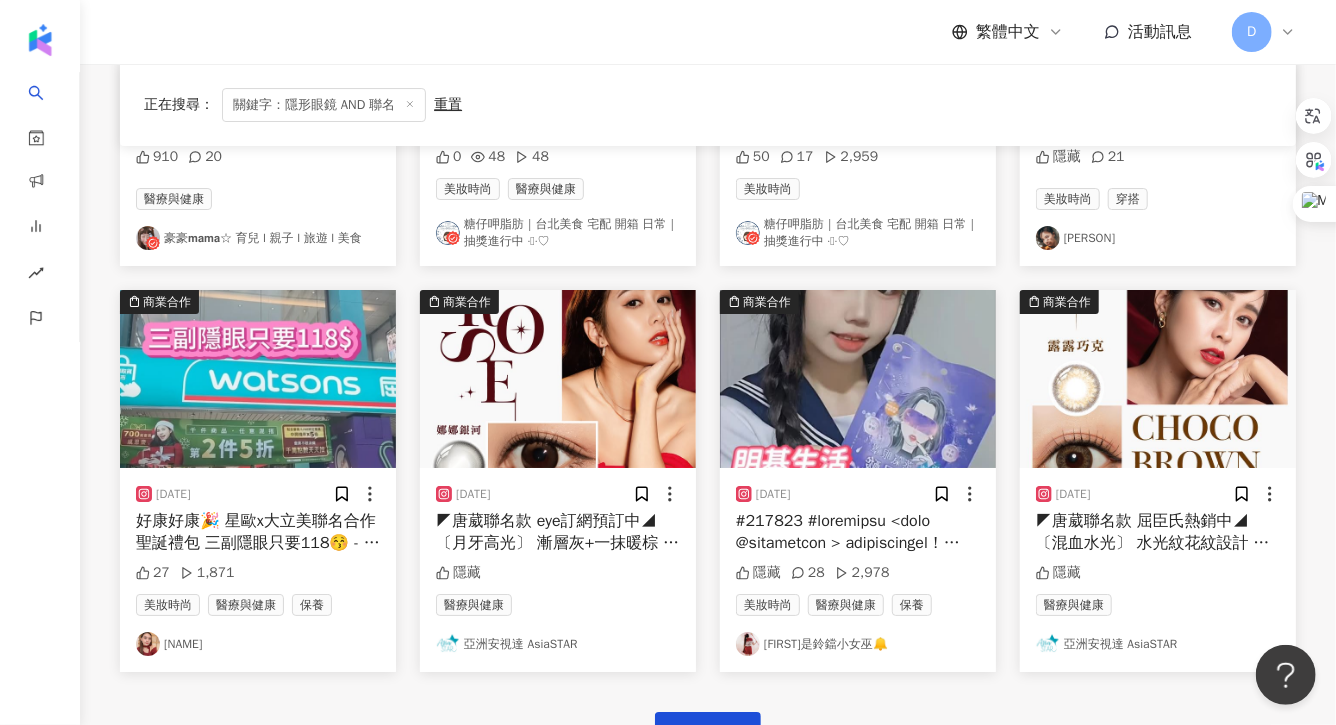 click on "◤唐葳聯名款 eye訂網預訂中◢
〔月牙高光〕
漸層灰+一抹暖棕
與瞳色完美融合
自然的月牙高光
🔎屈臣氏販售門市查詢: https://asiastar.com.tw/store
官網預訂超方便🛒
會以簡訊或mail通知您取貨喔📦
🔎預訂傳送門: https://lihi1.cc/ZxhF8
#luenamake #露葳娜彩色隱形眼鏡 #露葳娜 #屈臣氏 #獨家販售 #独占販売 #唐葳
*預訂產品將配送到指定屈臣氏，請現場拆封檢查後取貨付款。*配戴一般隱形眼鏡須經眼科醫師驗光配鏡取得處方箋，或經驗光人員驗光配鏡取得配鏡單，並定期接受眼科醫師追蹤檢查 *本器材不得逾中文仿單建議之最長配戴時數、不得重覆配戴，於就寢前務必取下，以免感染或潰瘍 *如有不適，應立即就醫 亞洲安視達股份有限公司 衛部醫器製字第004615號 北市衛器廣字第113080080號" at bounding box center (557, 767) 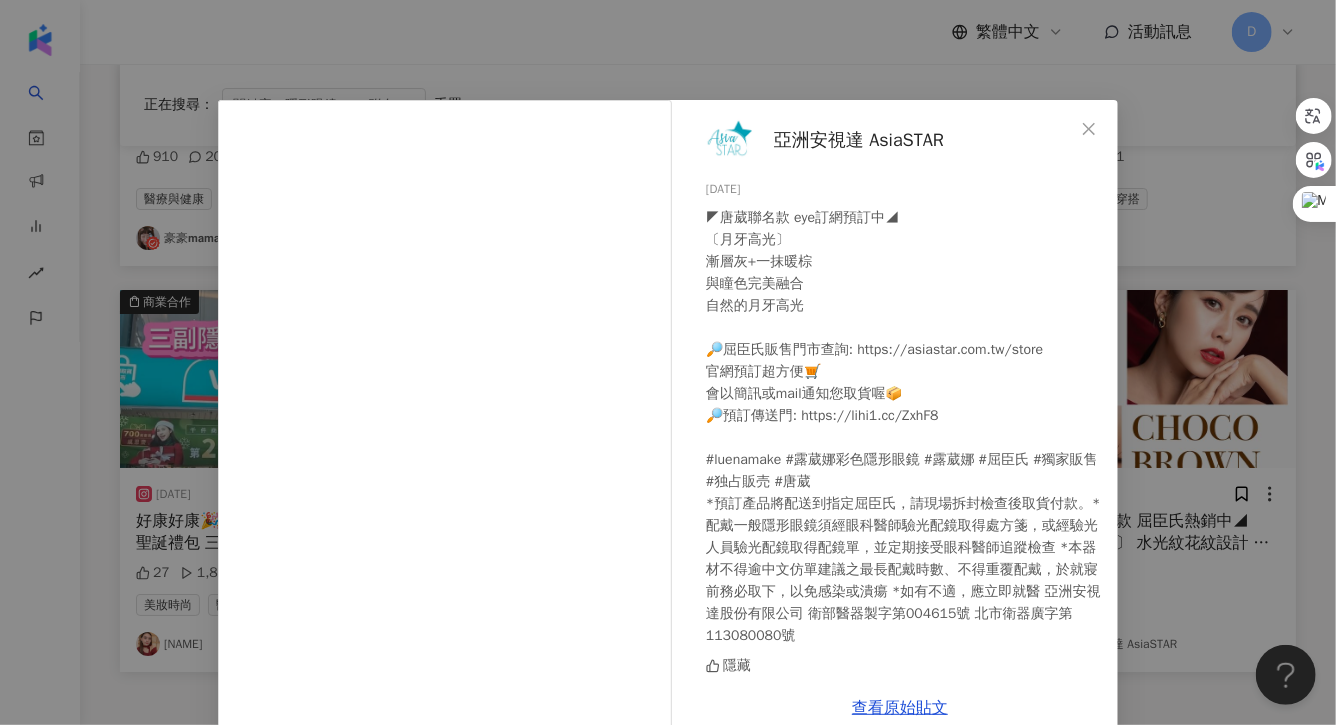 click on "亞洲安視達 AsiaSTAR [DATE] ◤唐葳聯名款 eye訂網預訂中◢
〔月牙高光〕
漸層灰+一抹暖棕
與瞳色完美融合
自然的月牙高光
🔎屈臣氏販售門市查詢: https://asiastar.com.tw/store
官網預訂超方便🛒
會以簡訊或mail通知您取貨喔📦
🔎預訂傳送門: https://lihi1.cc/ZxhF8
#luenamake #露葳娜彩色隱形眼鏡 #露葳娜 #屈臣氏 #獨家販售 #独占販売 #唐葳
*預訂產品將配送到指定屈臣氏，請現場拆封檢查後取貨付款。*配戴一般隱形眼鏡須經眼科醫師驗光配鏡取得處方箋，或經驗光人員驗光配鏡取得配鏡單，並定期接受眼科醫師追蹤檢查 *本器材不得逾中文仿單建議之最長配戴時數、不得重覆配戴，於就寢前務必取下，以免感染或潰瘍 *如有不適，應立即就醫 亞洲安視達股份有限公司 衛部醫器製字第004615號 北市衛器廣字第113080080號 隱藏 查看原始貼文" at bounding box center [668, 362] 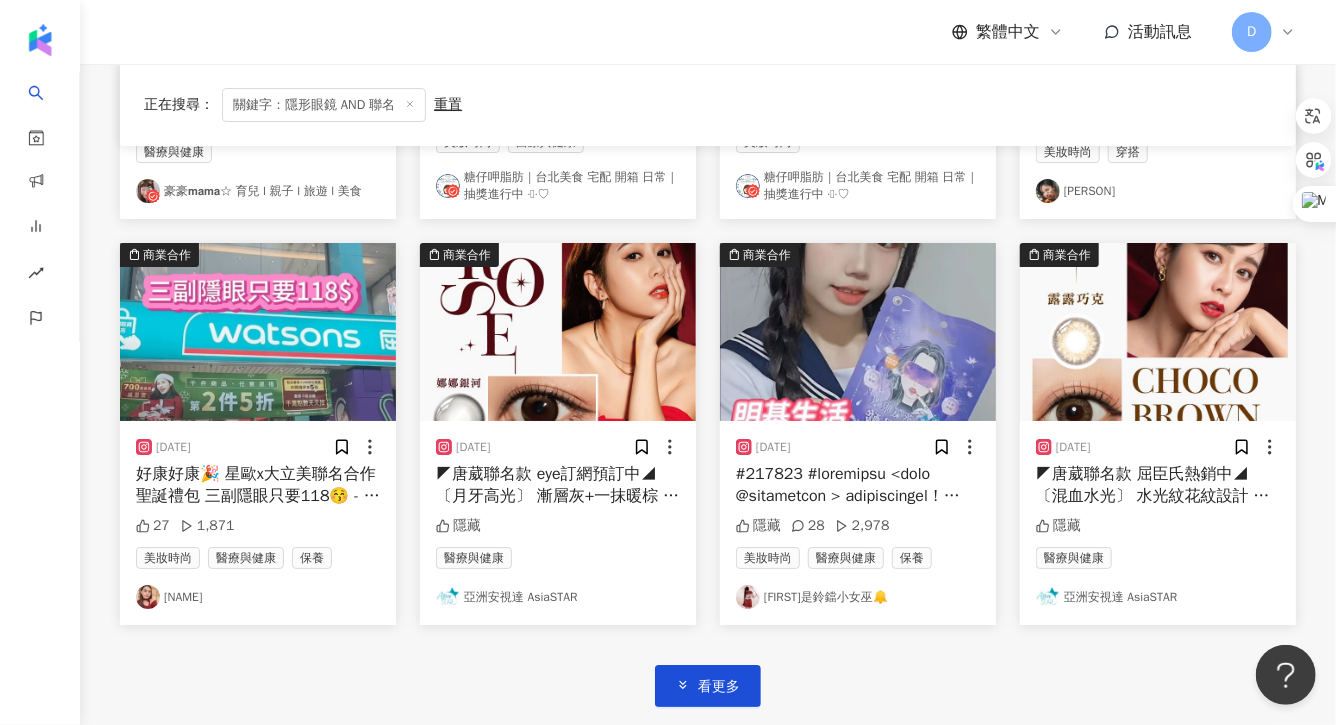 scroll, scrollTop: 3395, scrollLeft: 0, axis: vertical 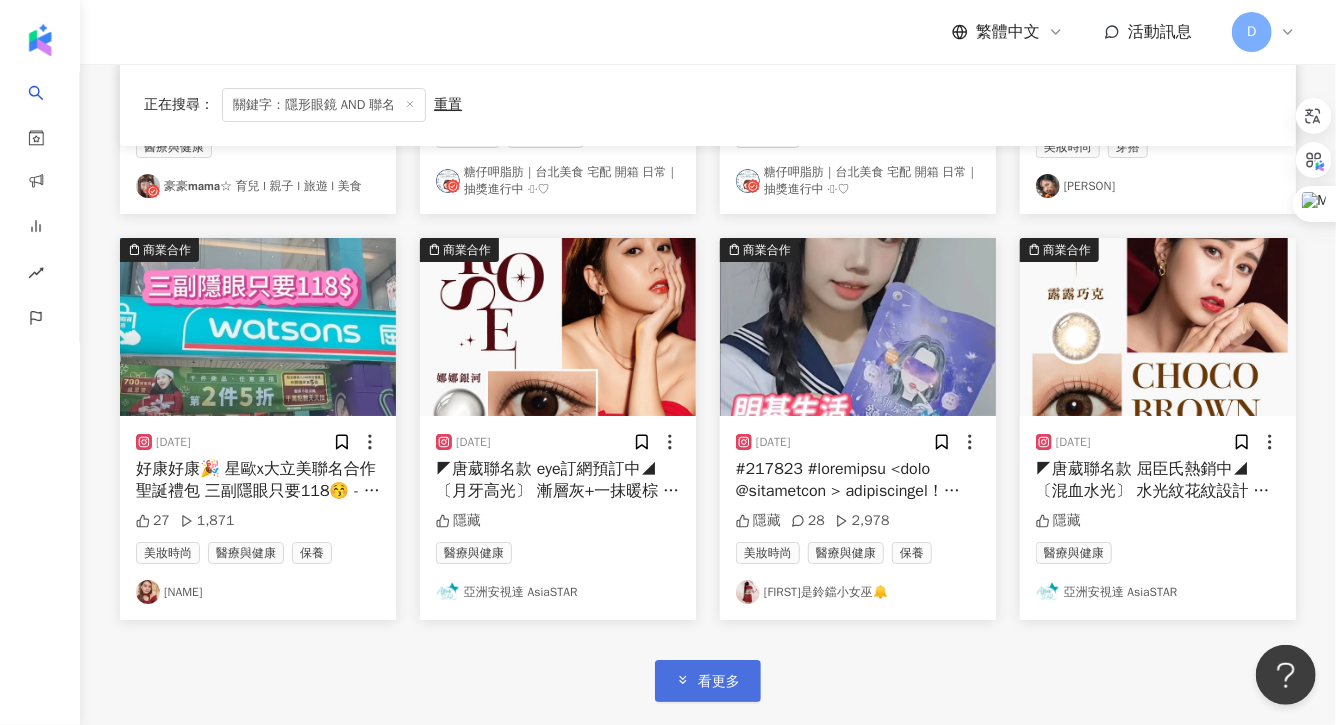click on "看更多" at bounding box center (708, 680) 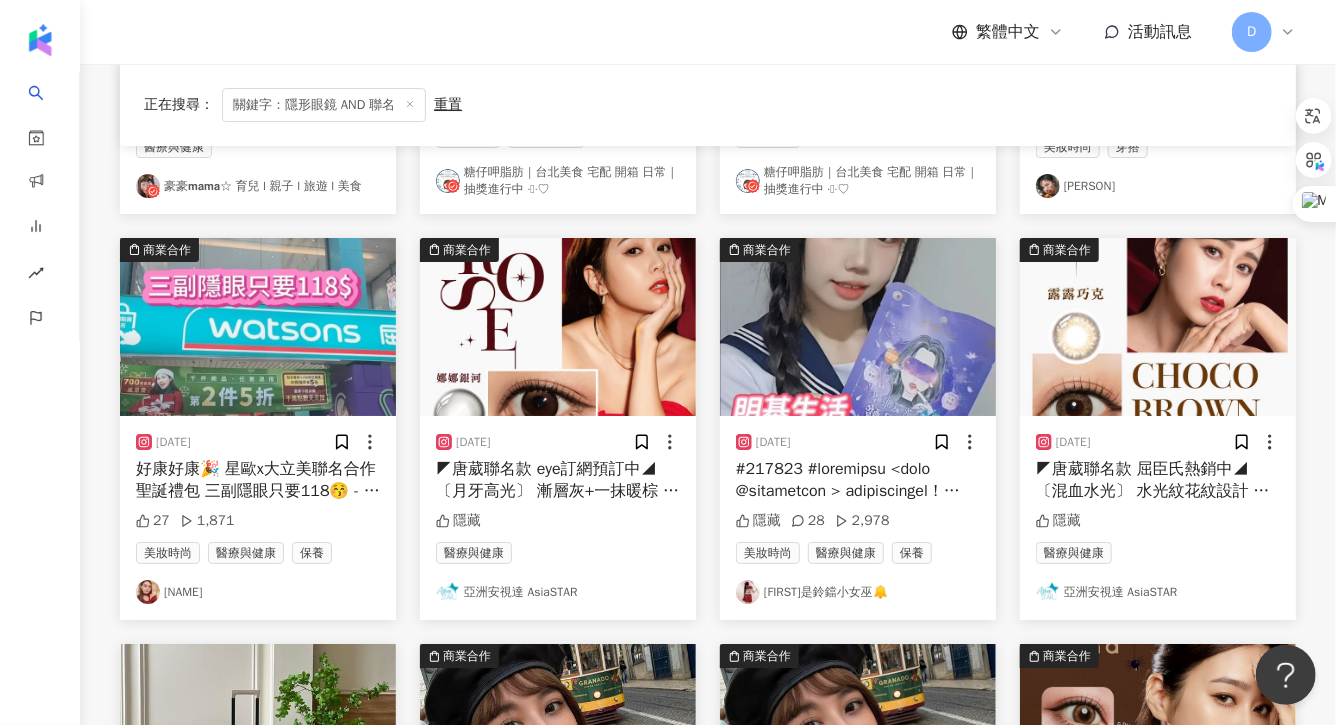 click on "好康好康🎉
星歐x大立美聯名合作
聖誕禮包 三副隱眼只要118😚
-
分享福利 傳連結給大家🧡
-
#星歐隱形眼鏡 #大立美 #日拋隱形眼鏡 #福利 #連結" at bounding box center (258, 514) 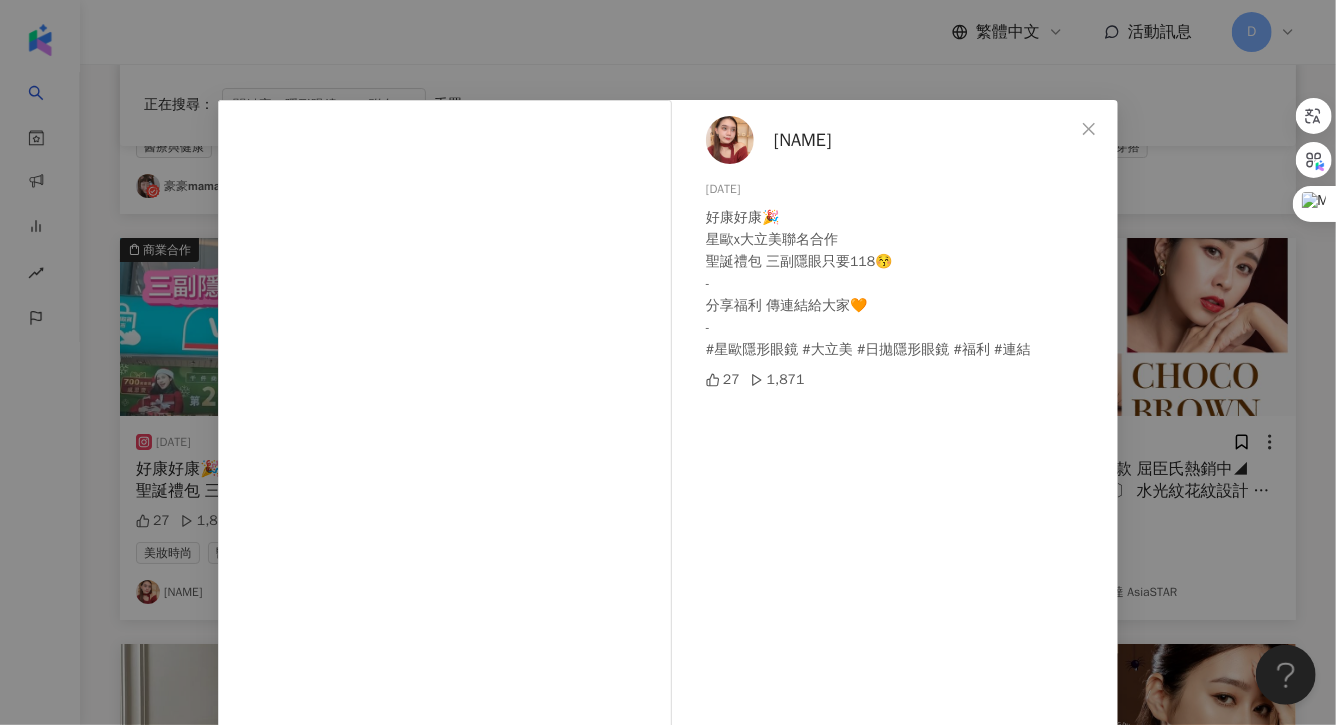 click on "[PERSON] [DATE] 好康好康🎉
[BRAND]x[BRAND]聯名合作
聖誕禮包 三副隱眼只要[PRICE]😚
-
分享福利 傳連結給大家🧡
-
#[BRAND] #大立美 #日拋隱形眼鏡 #福利 #連結 27 1,871 查看原始貼文" at bounding box center (668, 362) 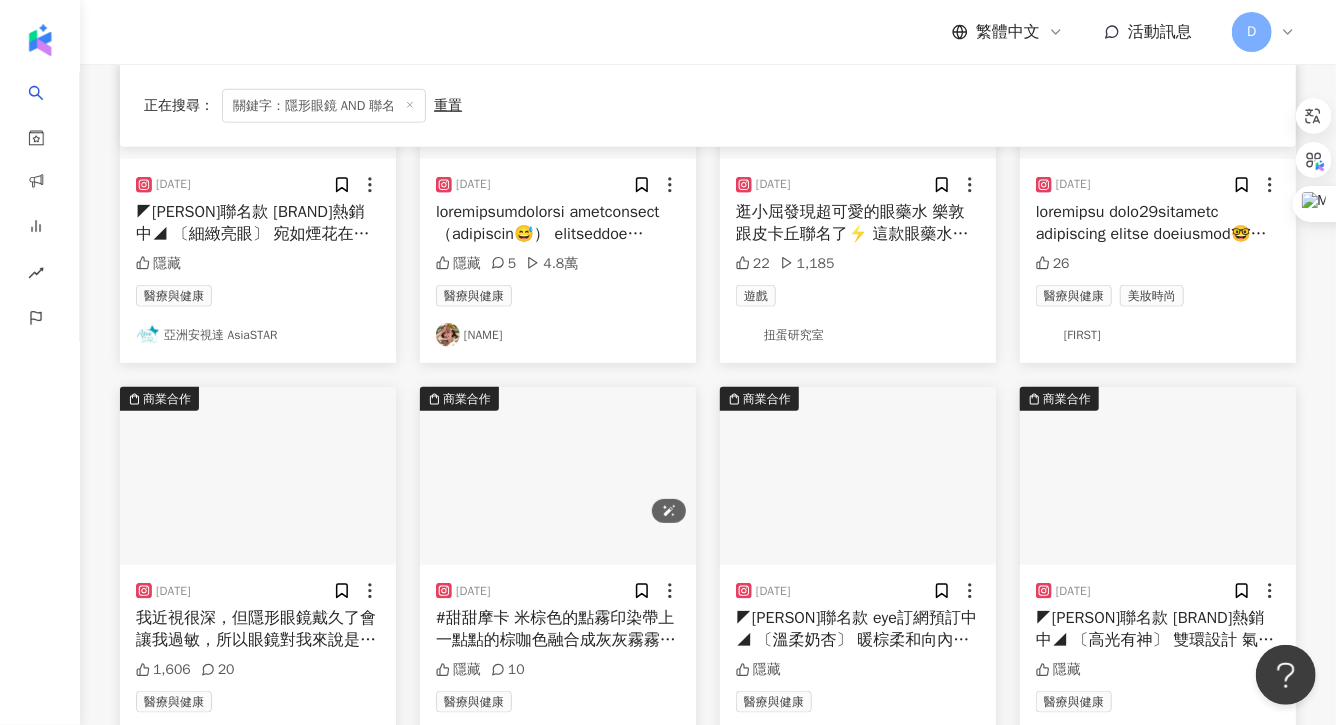 scroll, scrollTop: 4603, scrollLeft: 0, axis: vertical 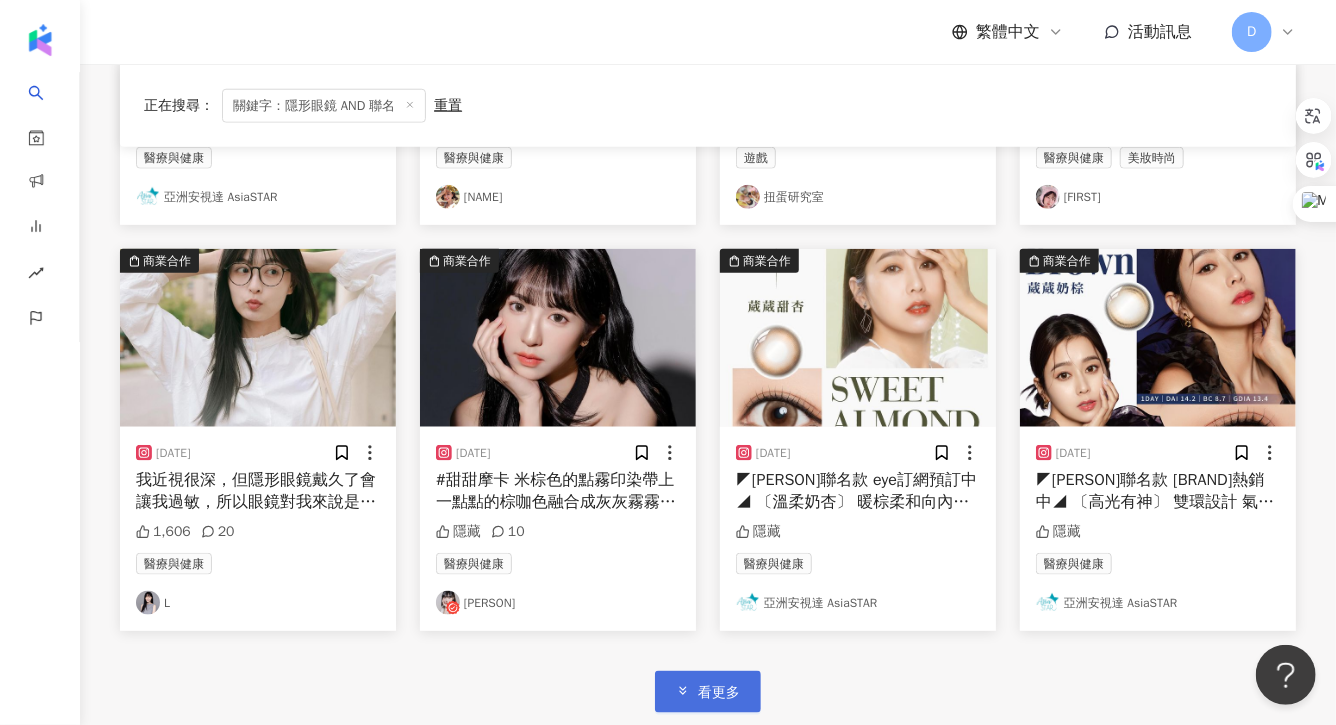 click 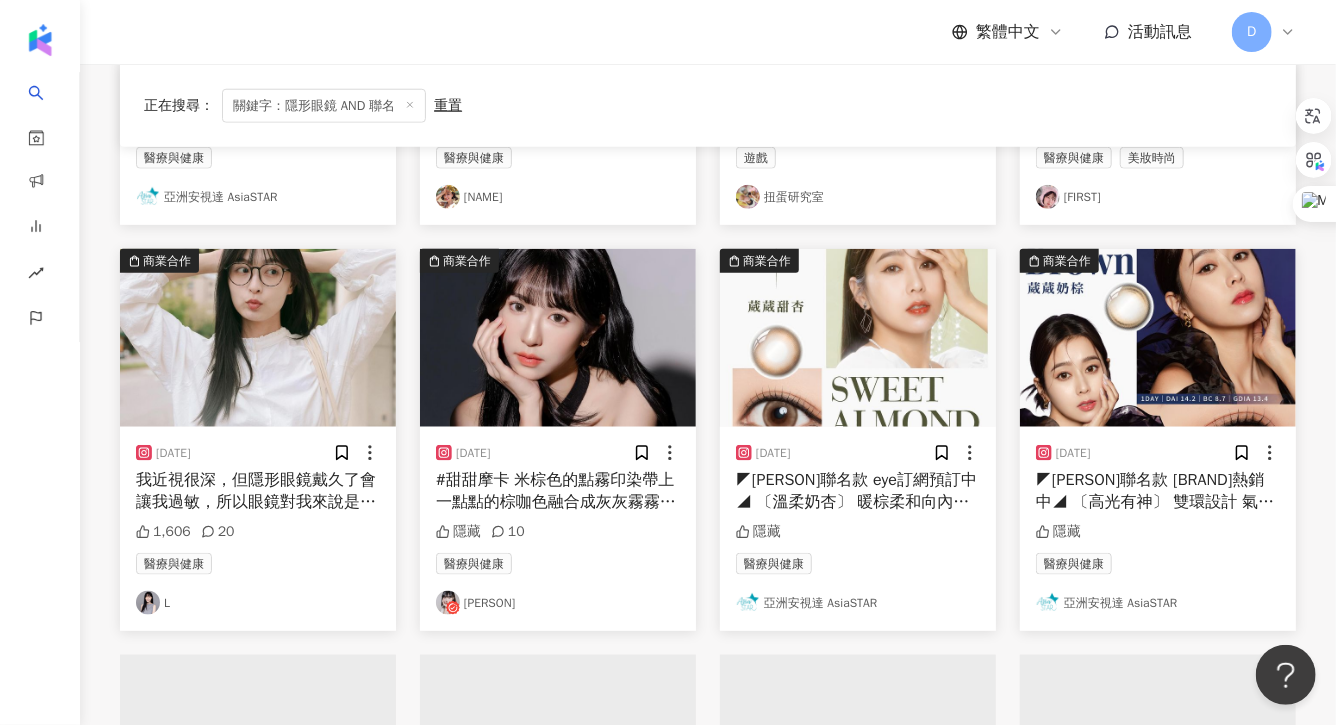click on "我近視很深，但隱形眼鏡戴久了會讓我過敏，所以眼鏡對我來說是必需品。
這次 JINS和史努比的聯名系列，從眼鏡到眼鏡盒，甚至眼鏡布都可愛到不行！我選的是白日夢款，鏡腳內側有史努比躺在狗屋上做白日夢的經典場景，前框和鏡腳還融入了查理布朗衣服上的鋸齒紋設計，鏡腳外側還有超萌的史努比狗爪造型，真的細節滿滿，超用心！
#JINSTaiwan
#JINS史努比系列眼鏡
@jinstaiwan" at bounding box center [256, 603] 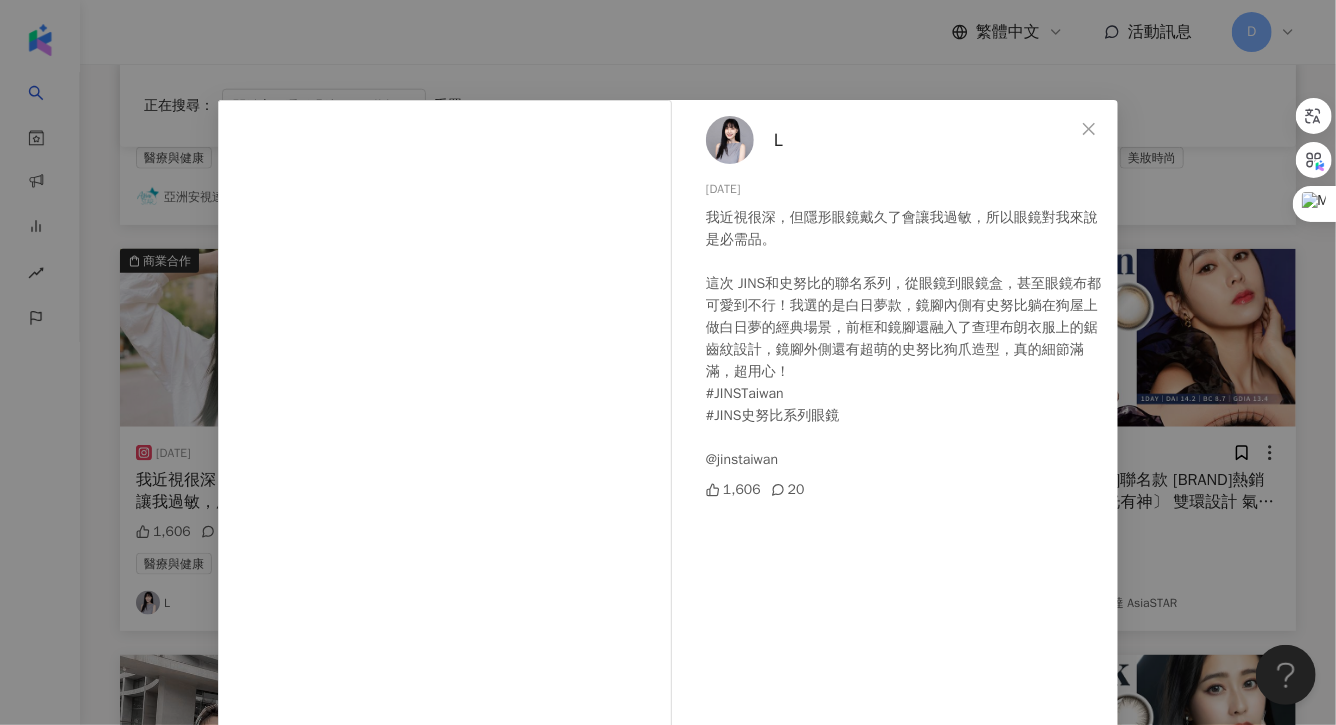 click on "L [DATE] 我近視很深，但隱形眼鏡戴久了會讓我過敏，所以眼鏡對我來說是必需品。
這次 [BRAND]和史努比的聯名系列，從眼鏡到眼鏡盒，甚至眼鏡布都可愛到不行！我選的是白日夢款，鏡腳內側有史努比躺在狗屋上做白日夢的經典場景，前框和鏡腳還融入了查理布朗衣服上的鋸齒紋設計，鏡腳外側還有超萌的史努比狗爪造型，真的細節滿滿，超用心！
#JINSTaiwan
#JINS史努比系列眼鏡
@[BRAND] 1,606 20 查看原始貼文" at bounding box center [668, 362] 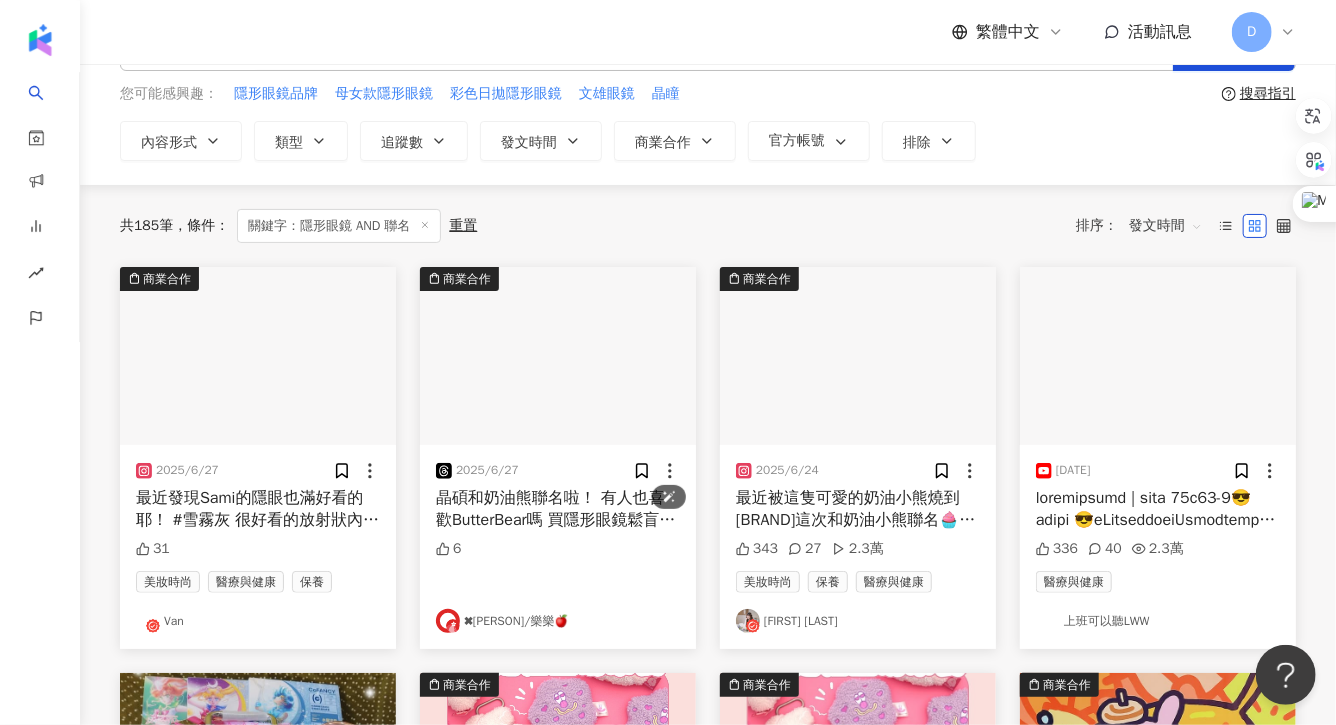 scroll, scrollTop: 0, scrollLeft: 0, axis: both 